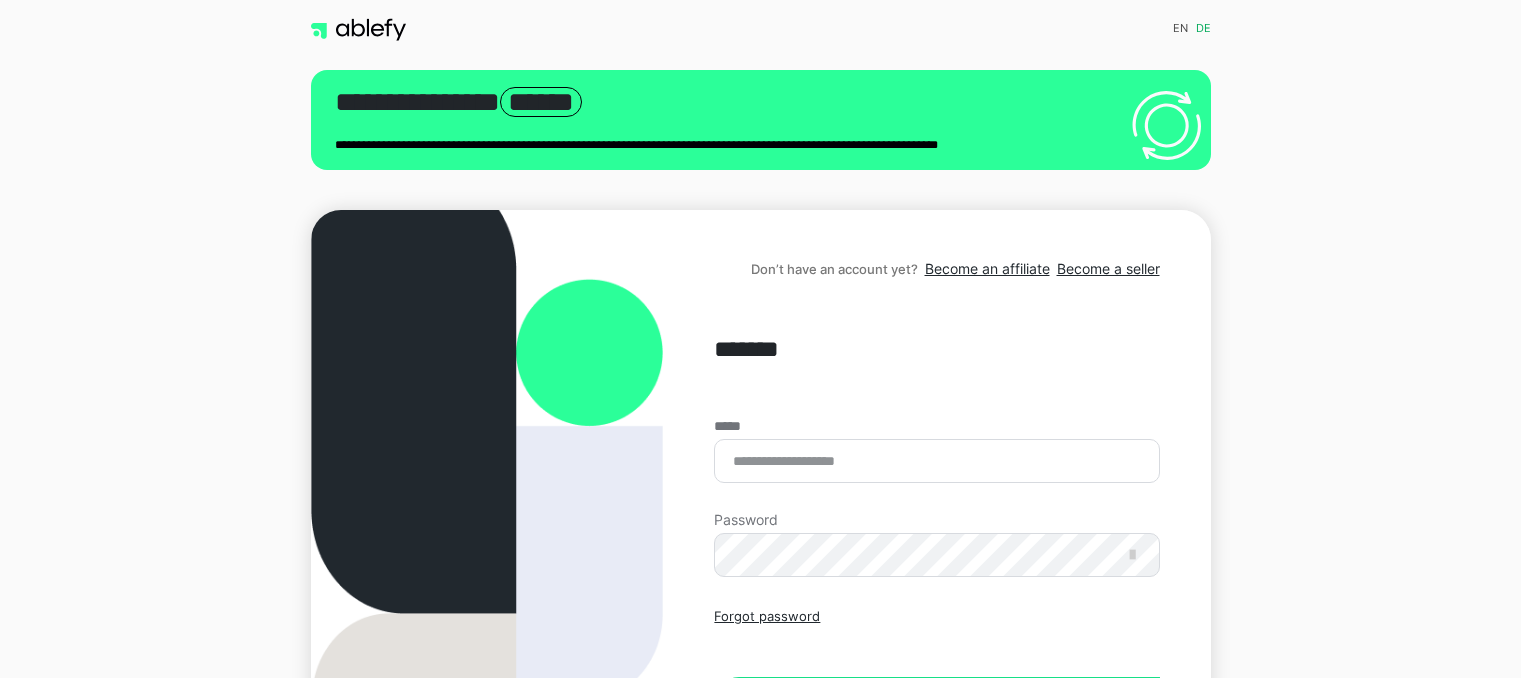 scroll, scrollTop: 0, scrollLeft: 0, axis: both 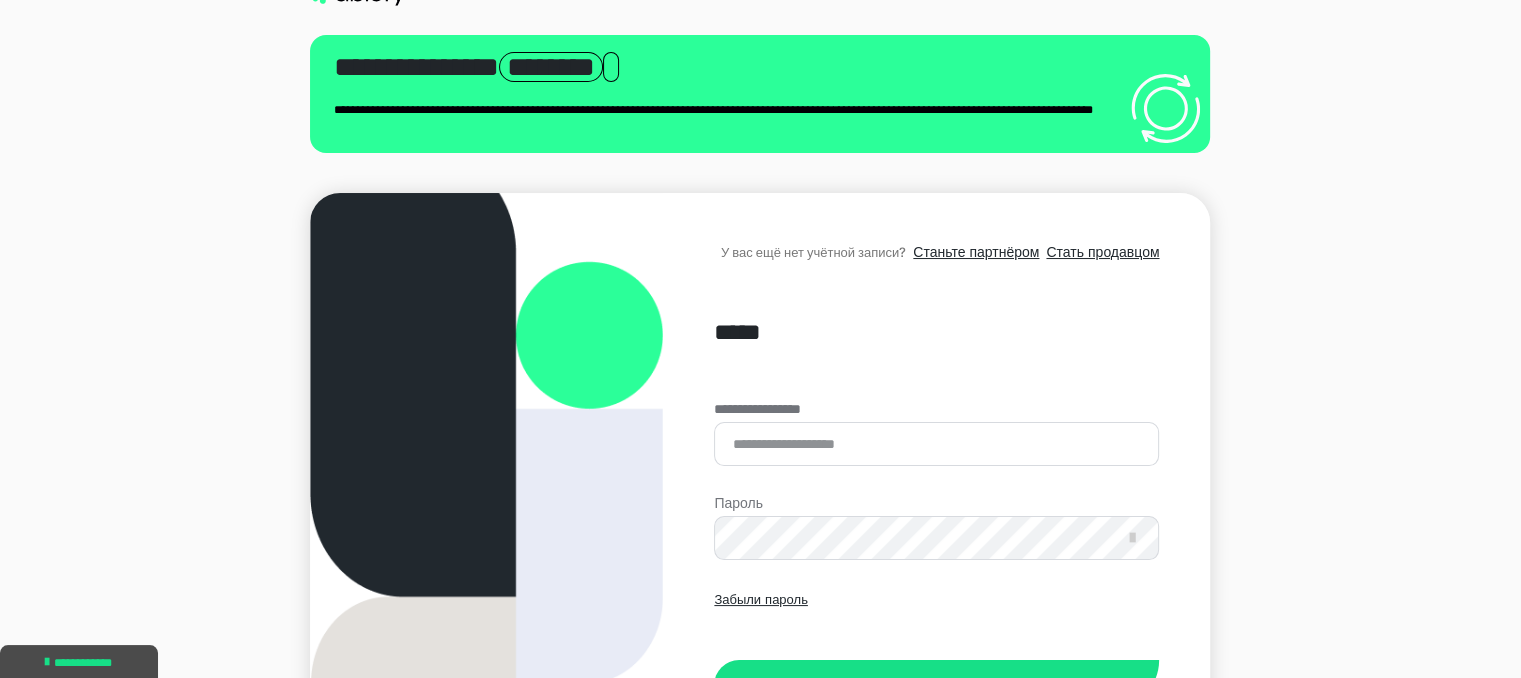 click on "**********" at bounding box center [760, 494] 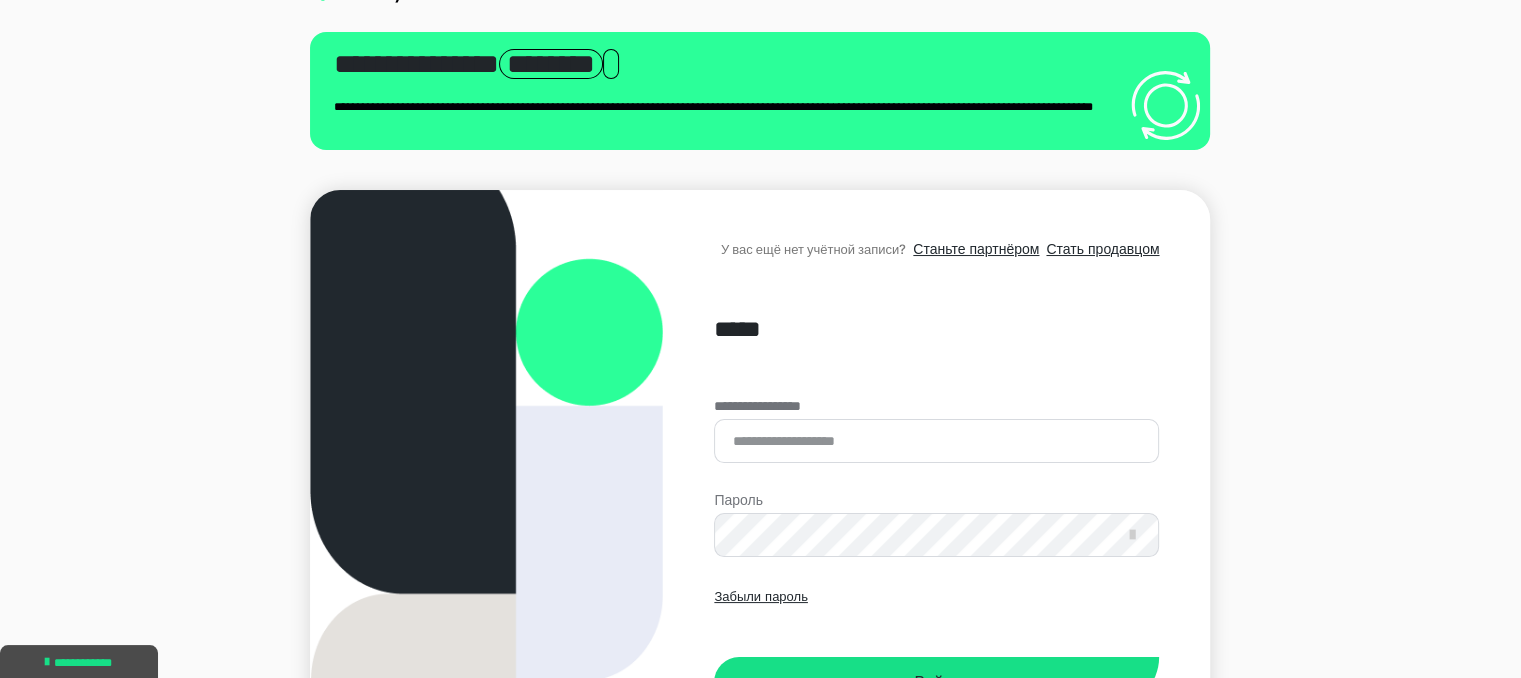scroll, scrollTop: 0, scrollLeft: 0, axis: both 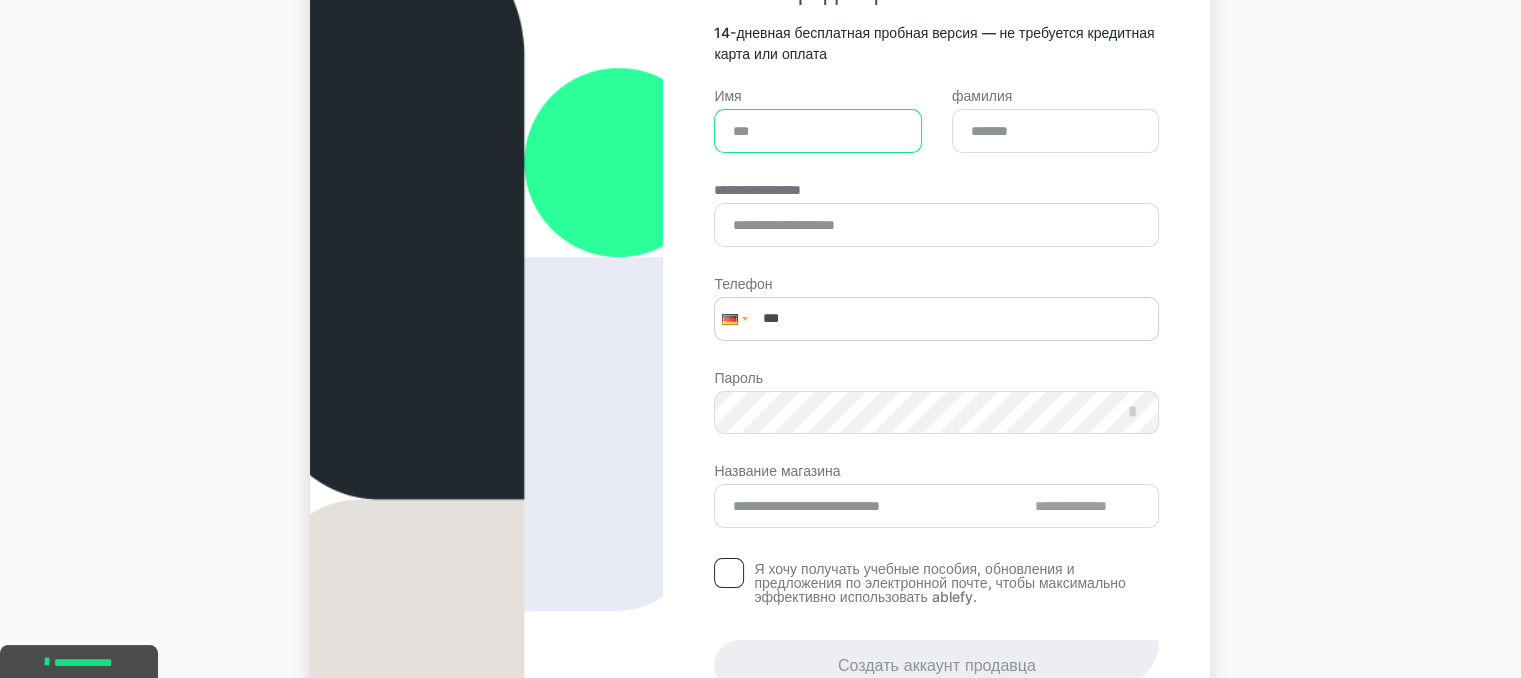 click on "Имя" at bounding box center (818, 131) 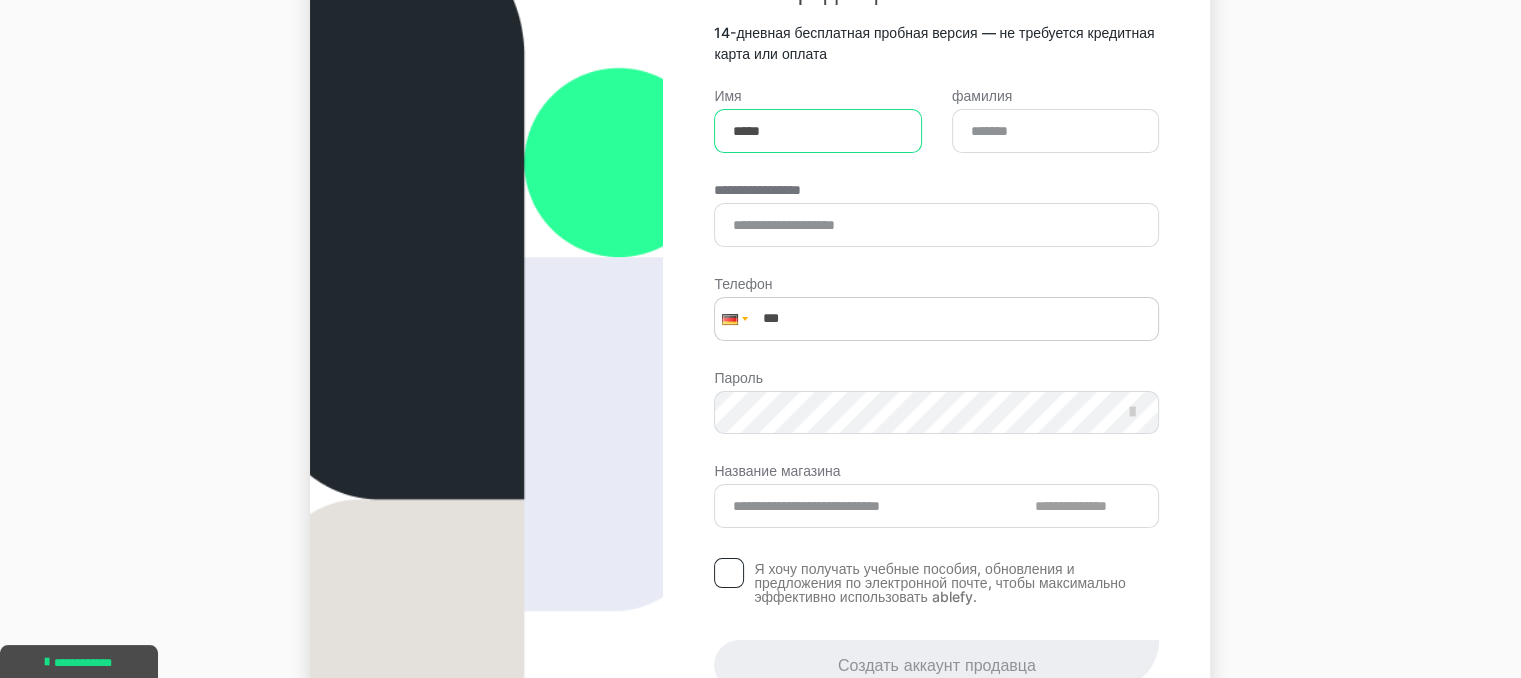 type on "*****" 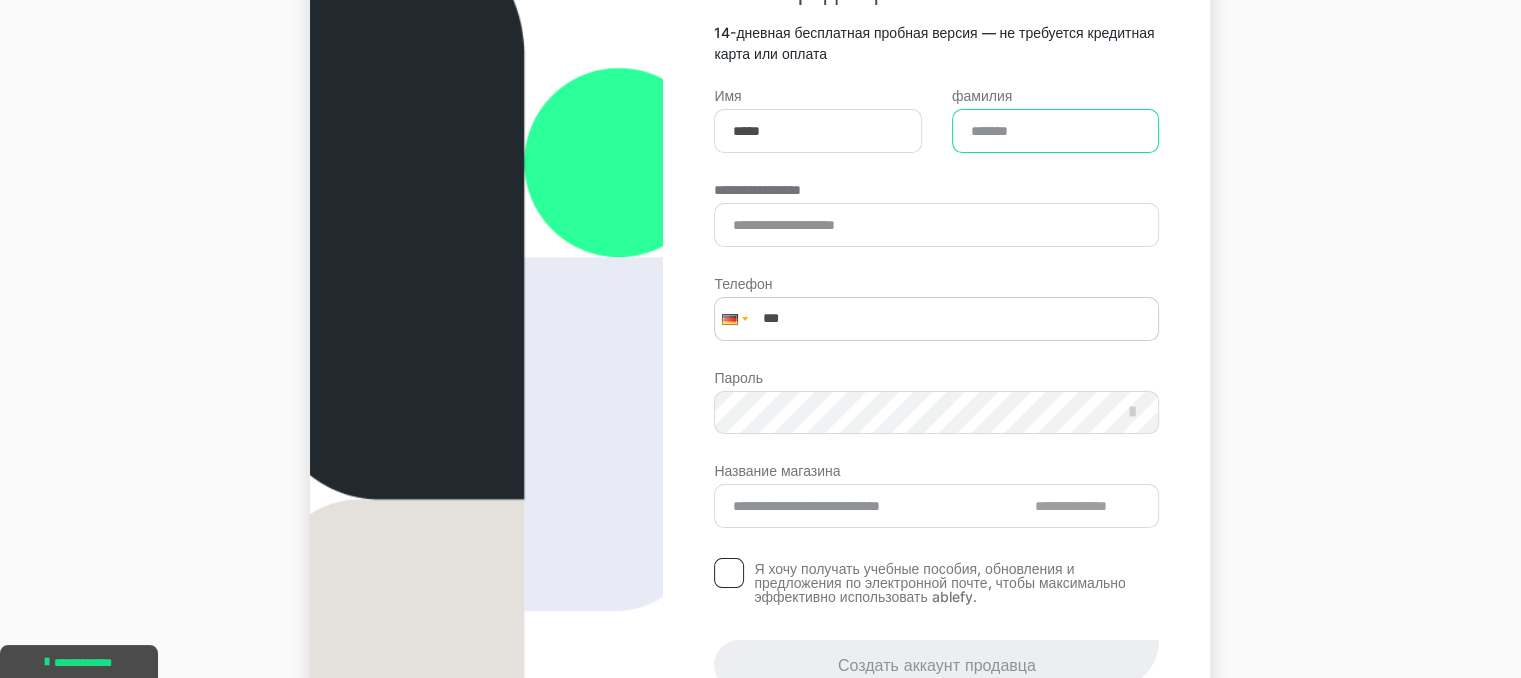 click on "фамилия" at bounding box center (1056, 131) 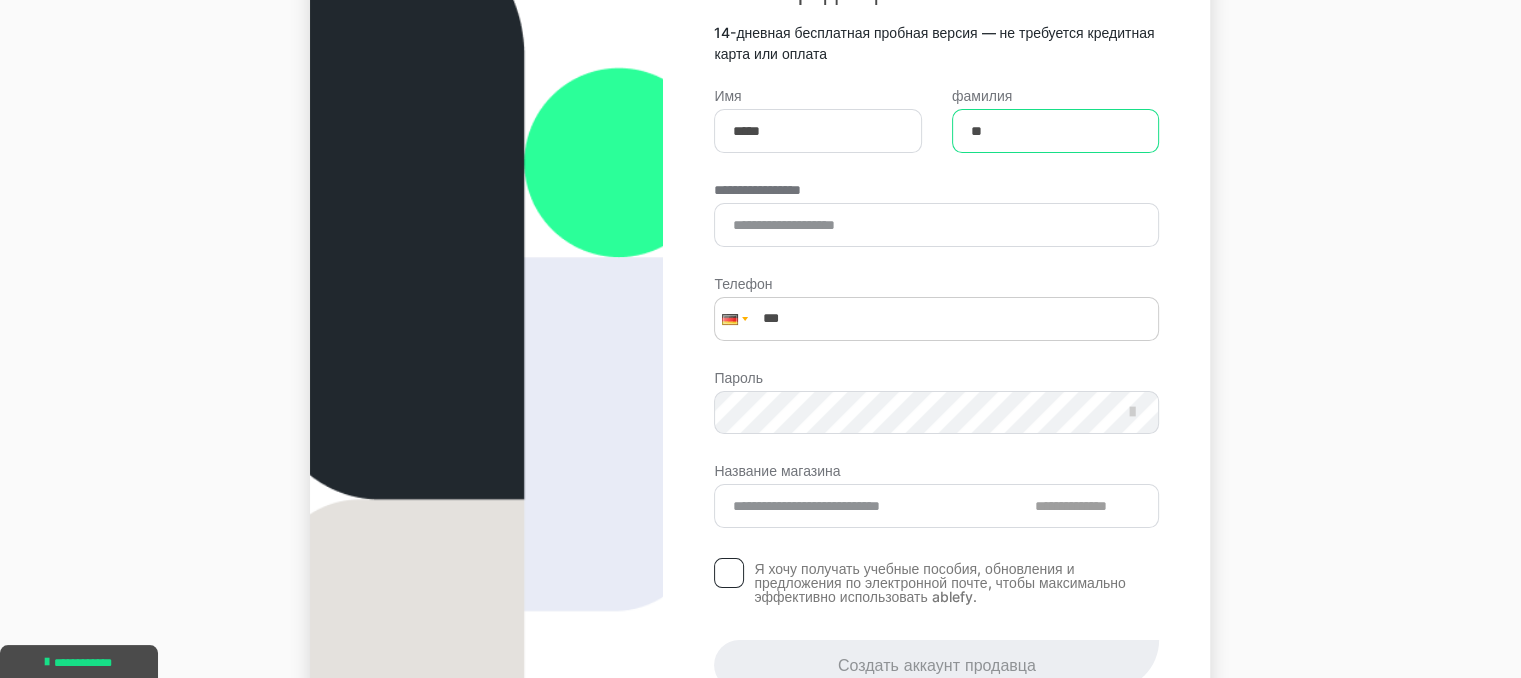 type on "*" 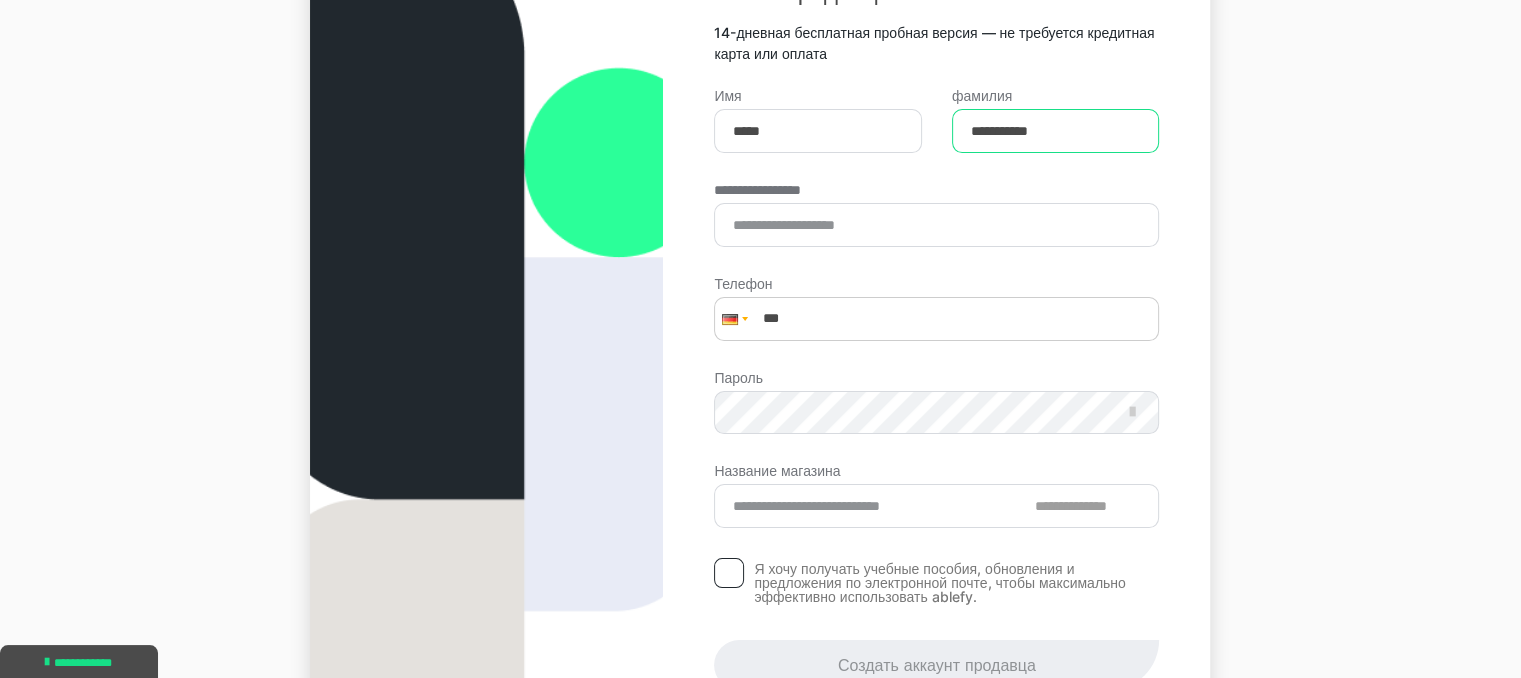 type on "**********" 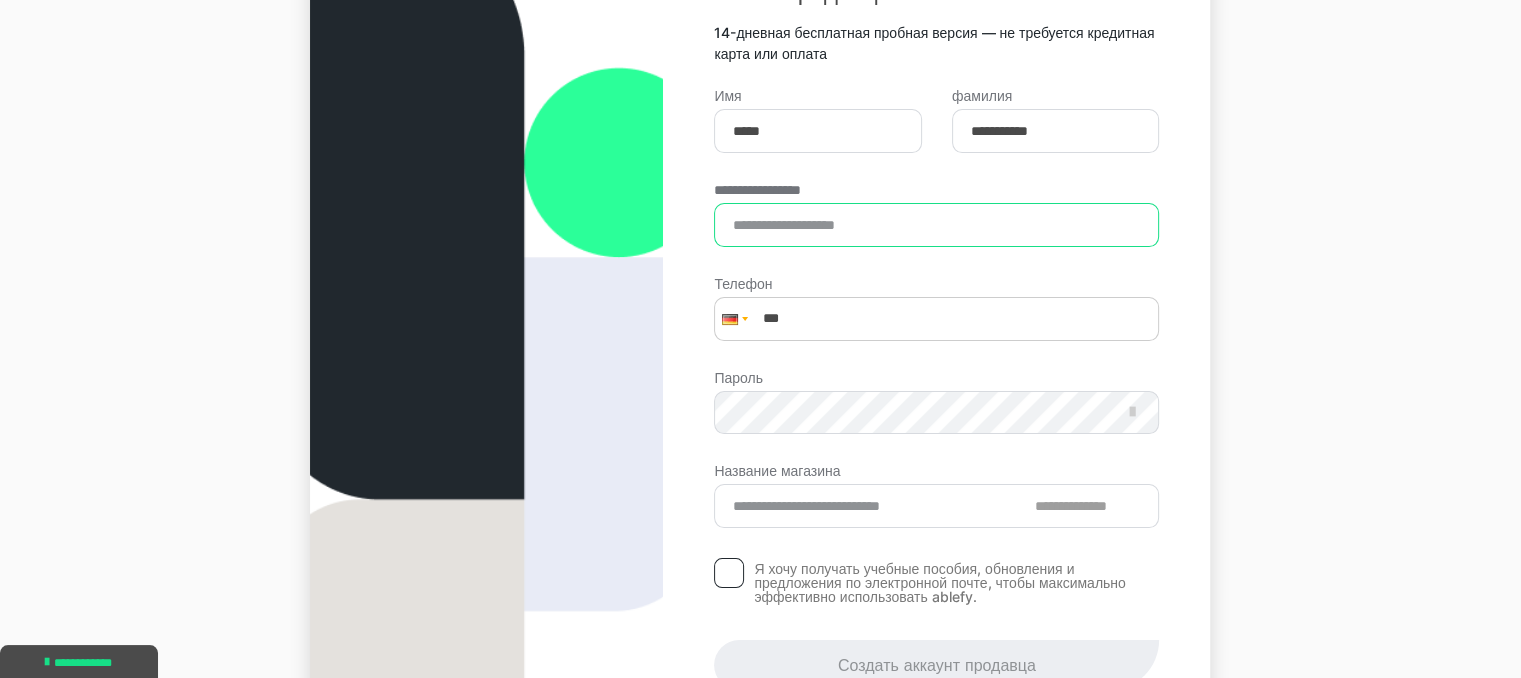 type on "**********" 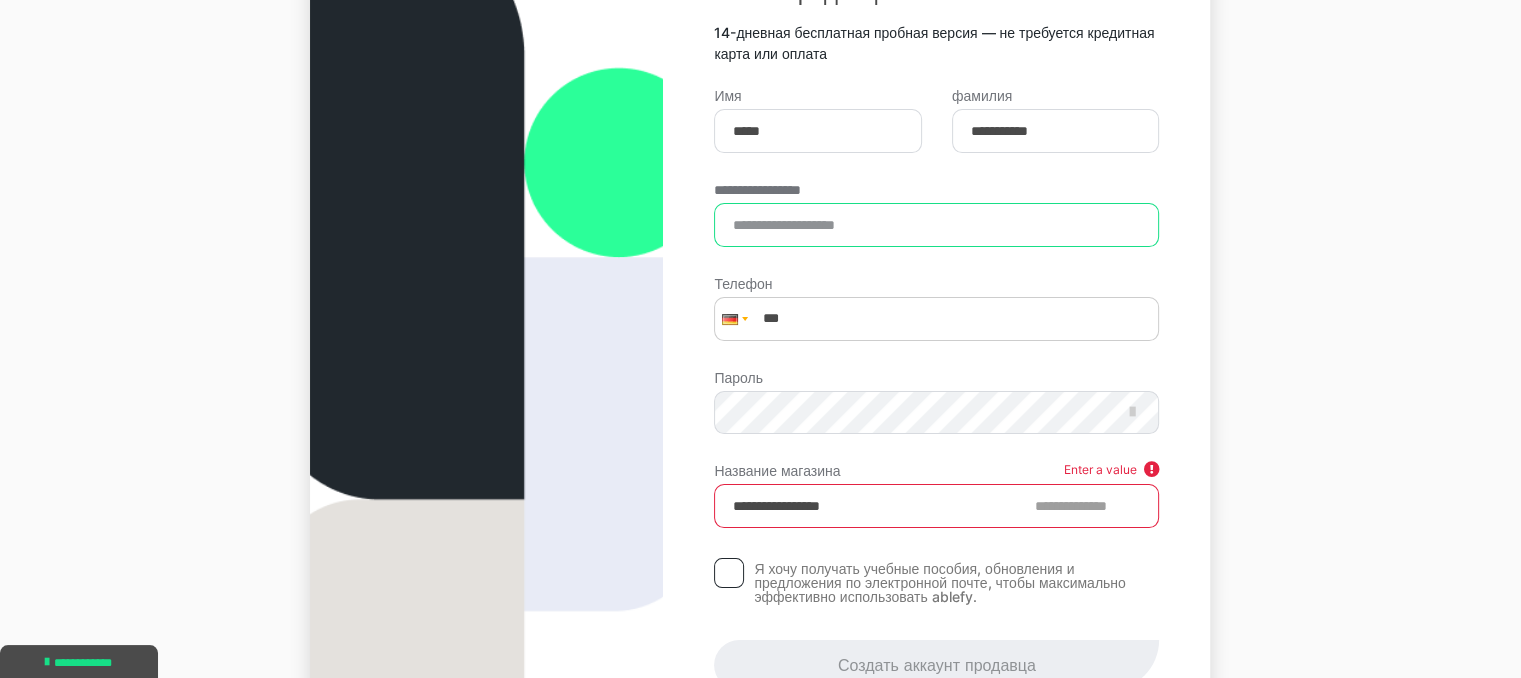click on "**********" at bounding box center (936, 225) 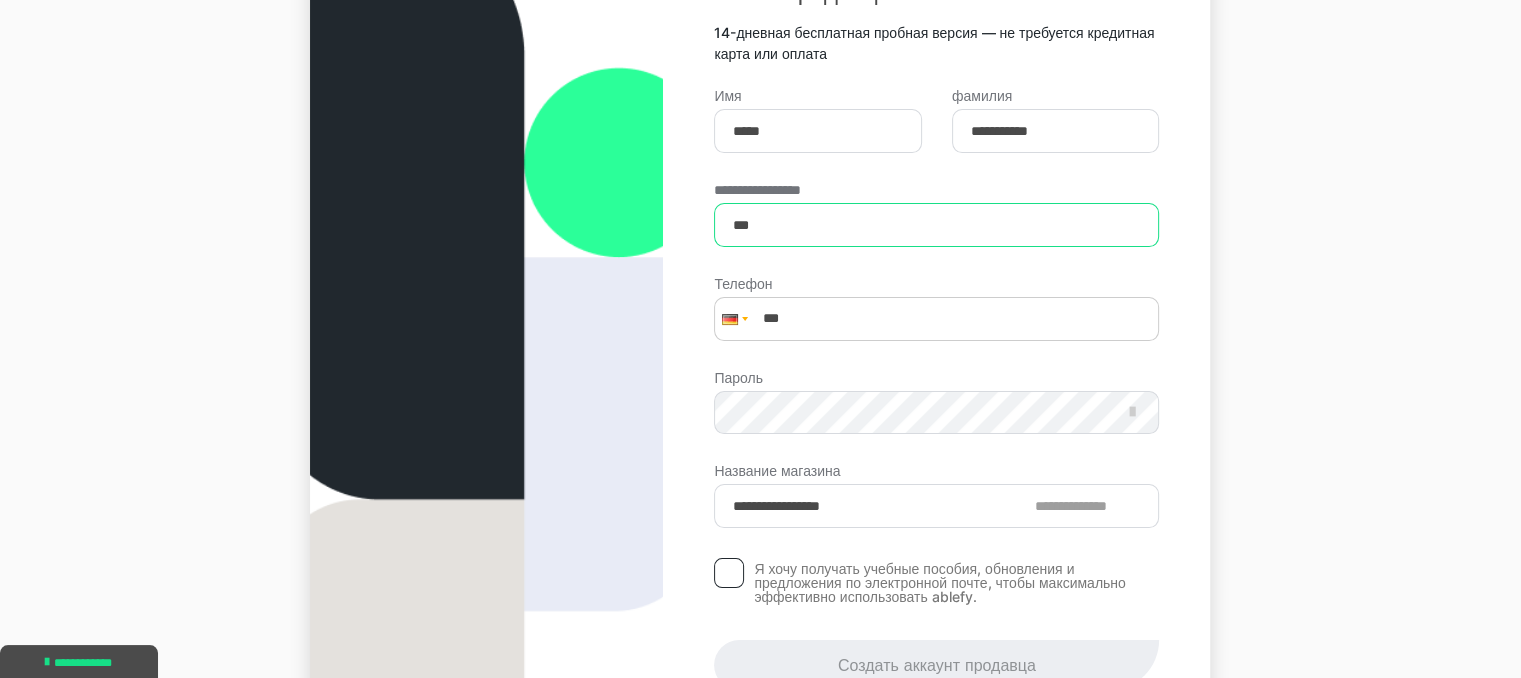 click on "***" at bounding box center [936, 225] 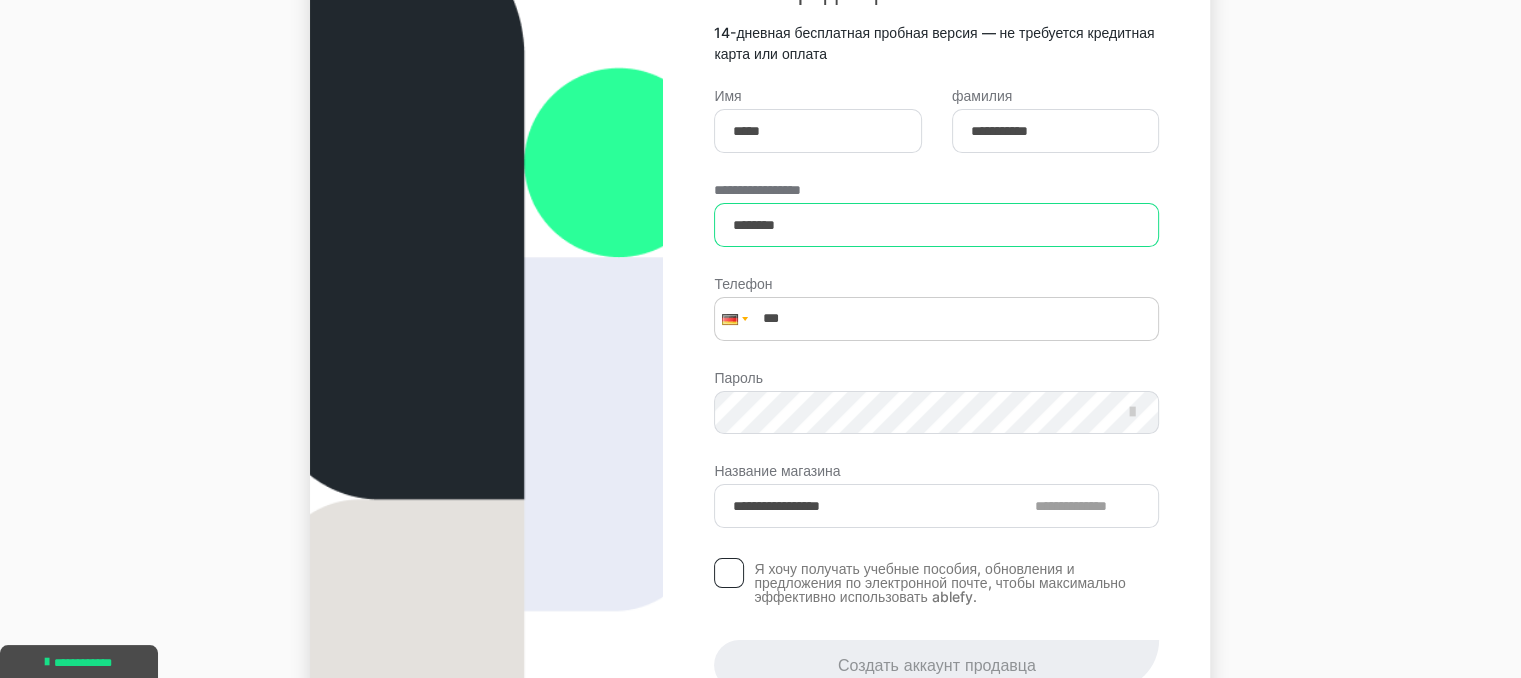 click on "********" at bounding box center (936, 225) 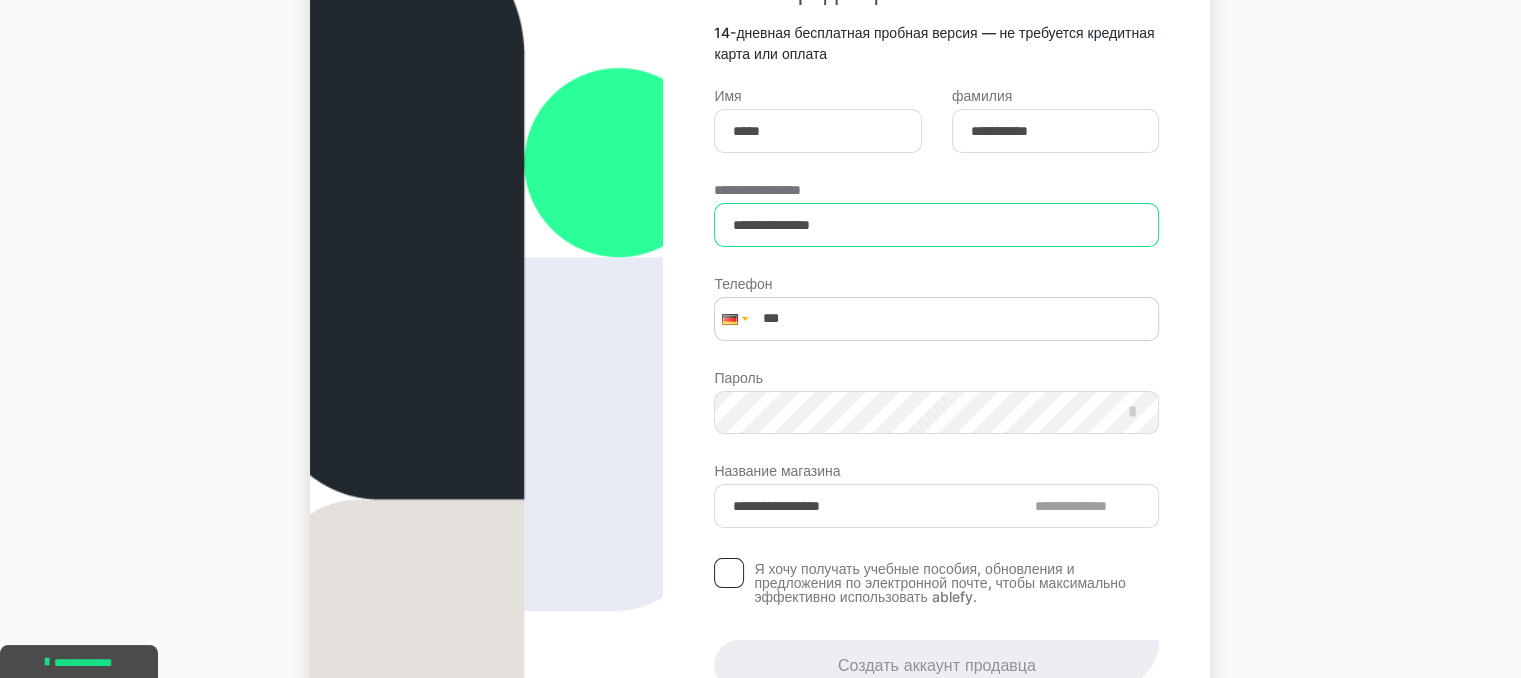type on "**********" 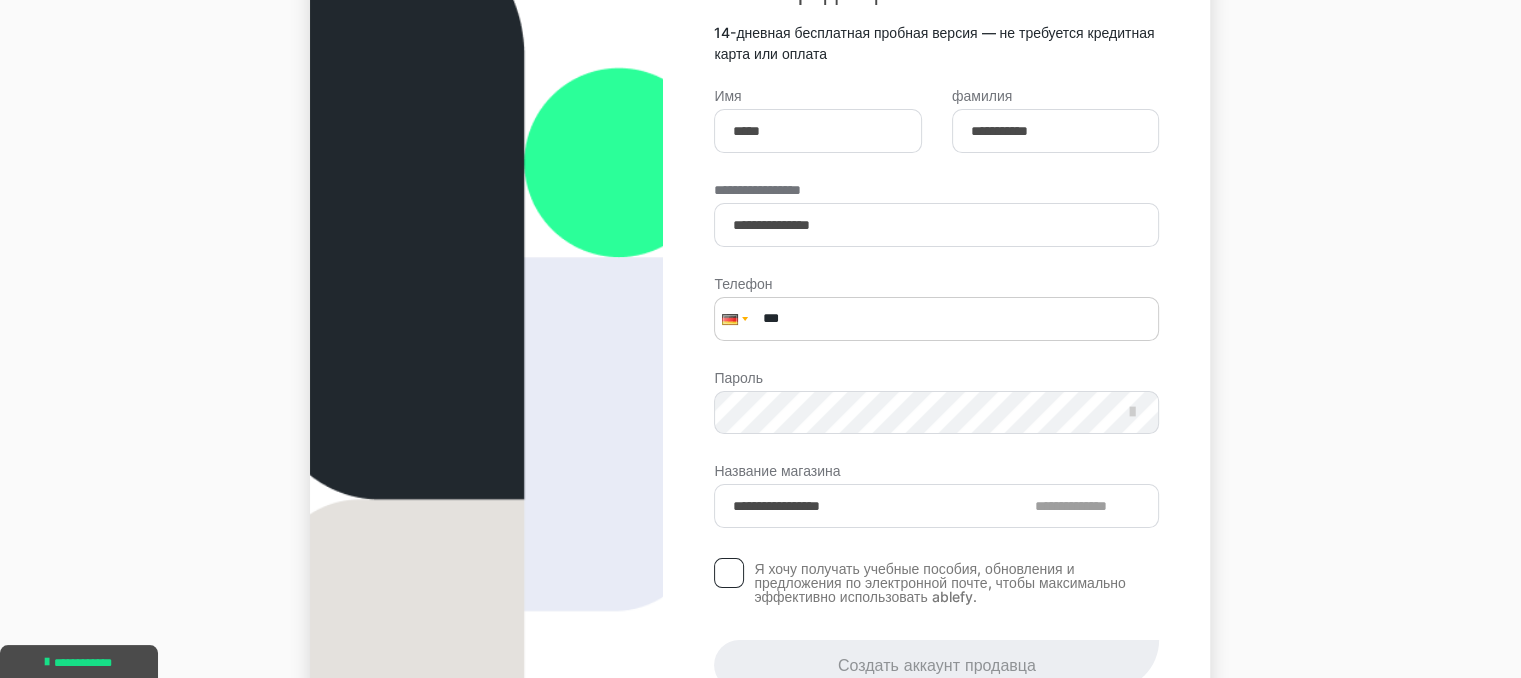 click on "***" at bounding box center (936, 319) 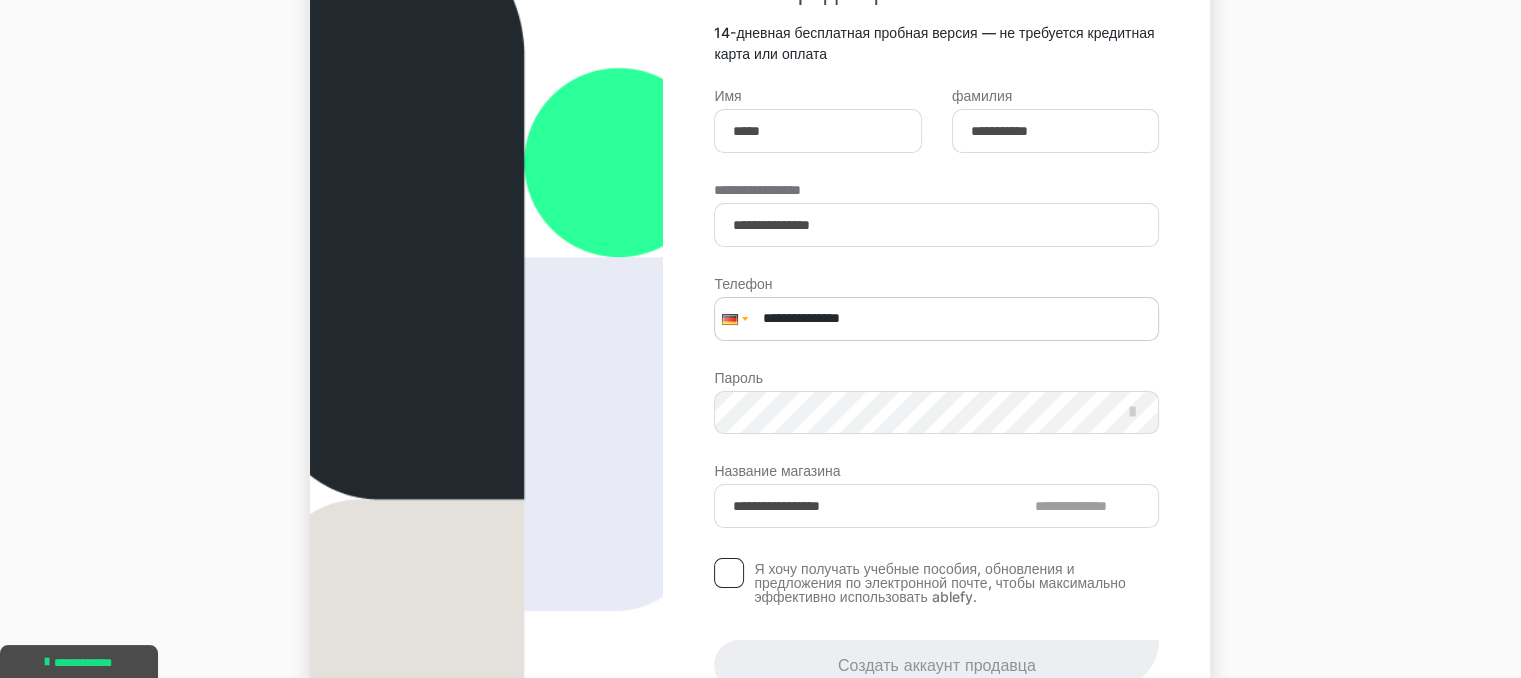 type on "**********" 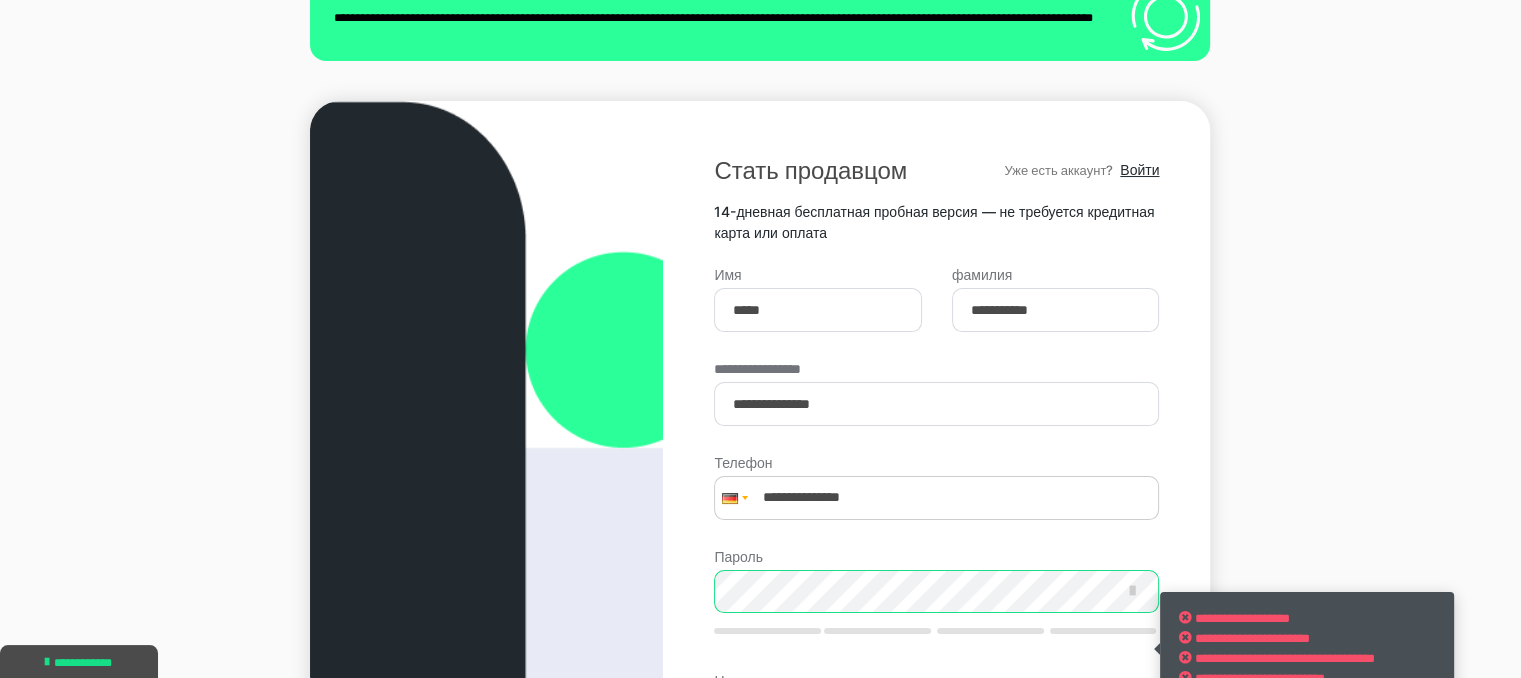 scroll, scrollTop: 0, scrollLeft: 0, axis: both 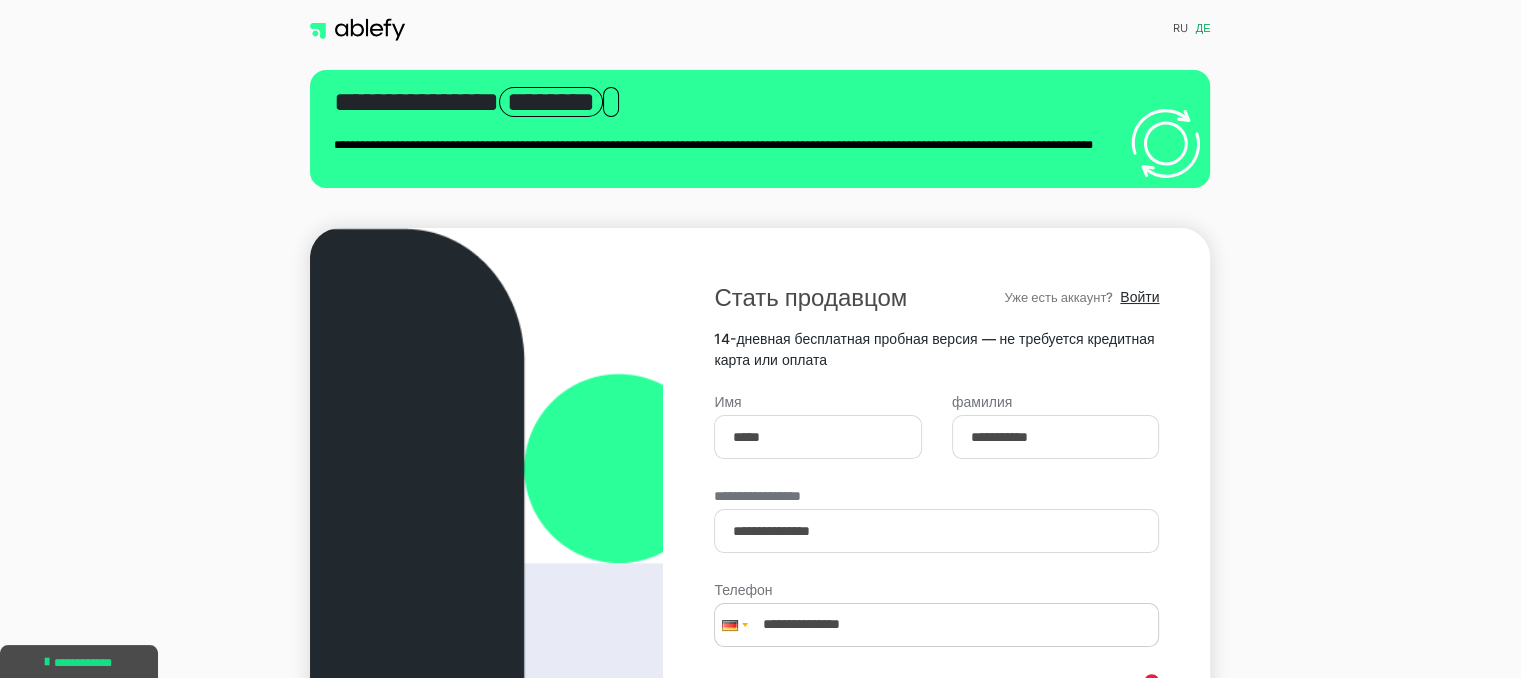 drag, startPoint x: 868, startPoint y: 381, endPoint x: 623, endPoint y: 259, distance: 273.6951 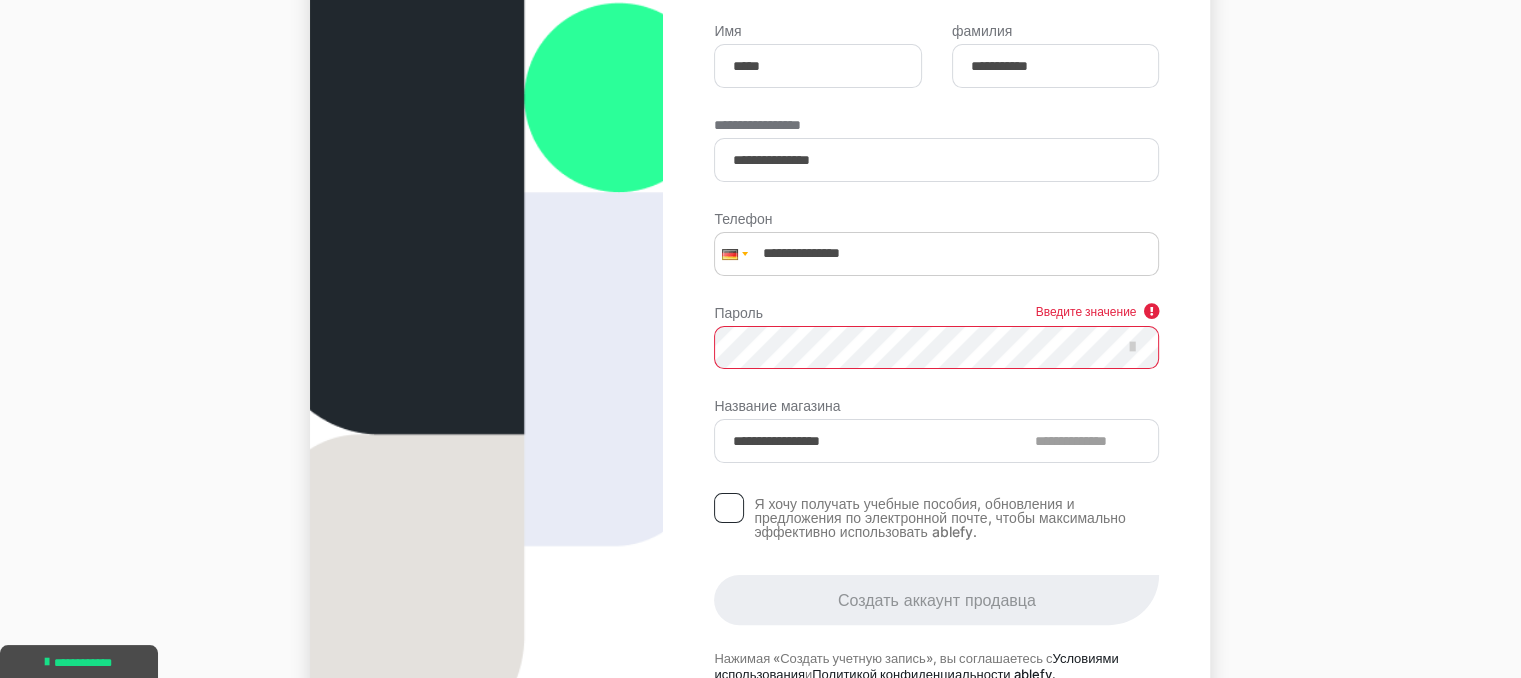 scroll, scrollTop: 372, scrollLeft: 0, axis: vertical 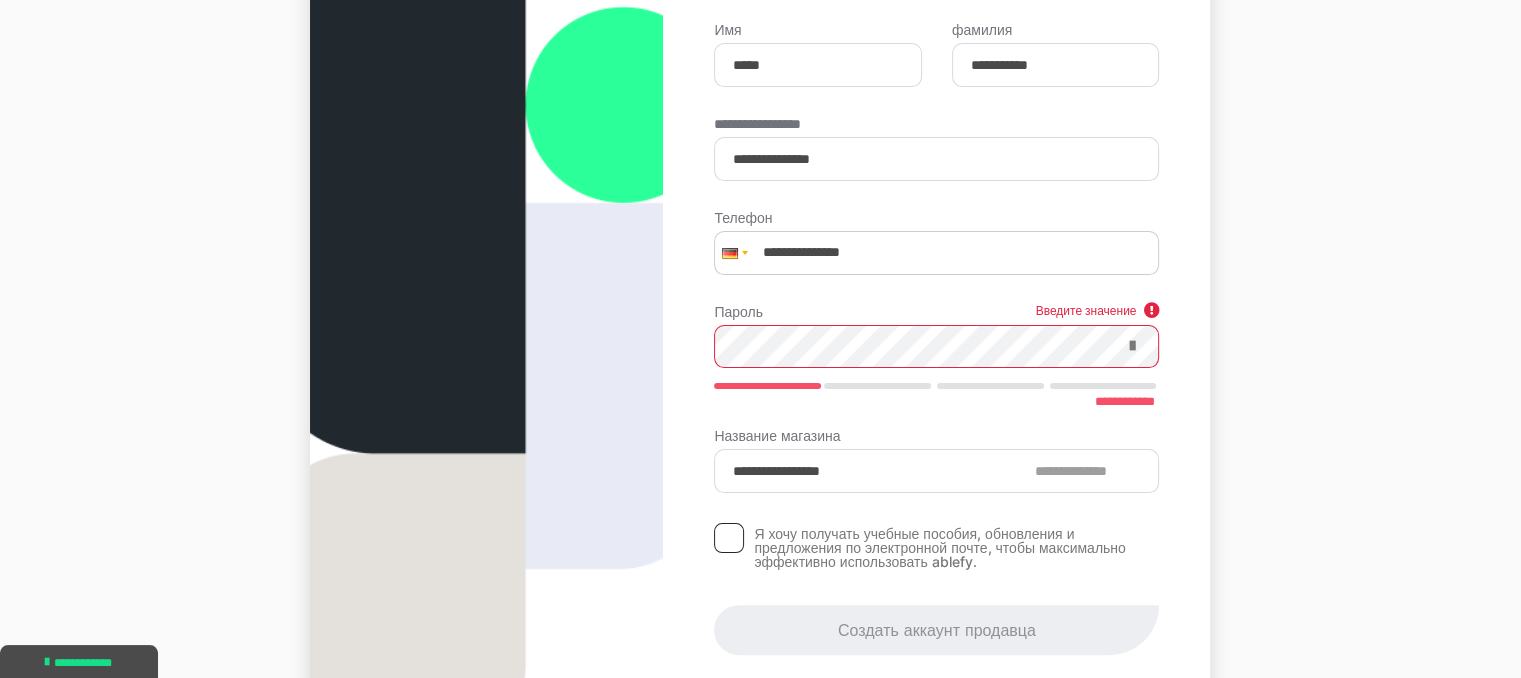 click at bounding box center (1131, 346) 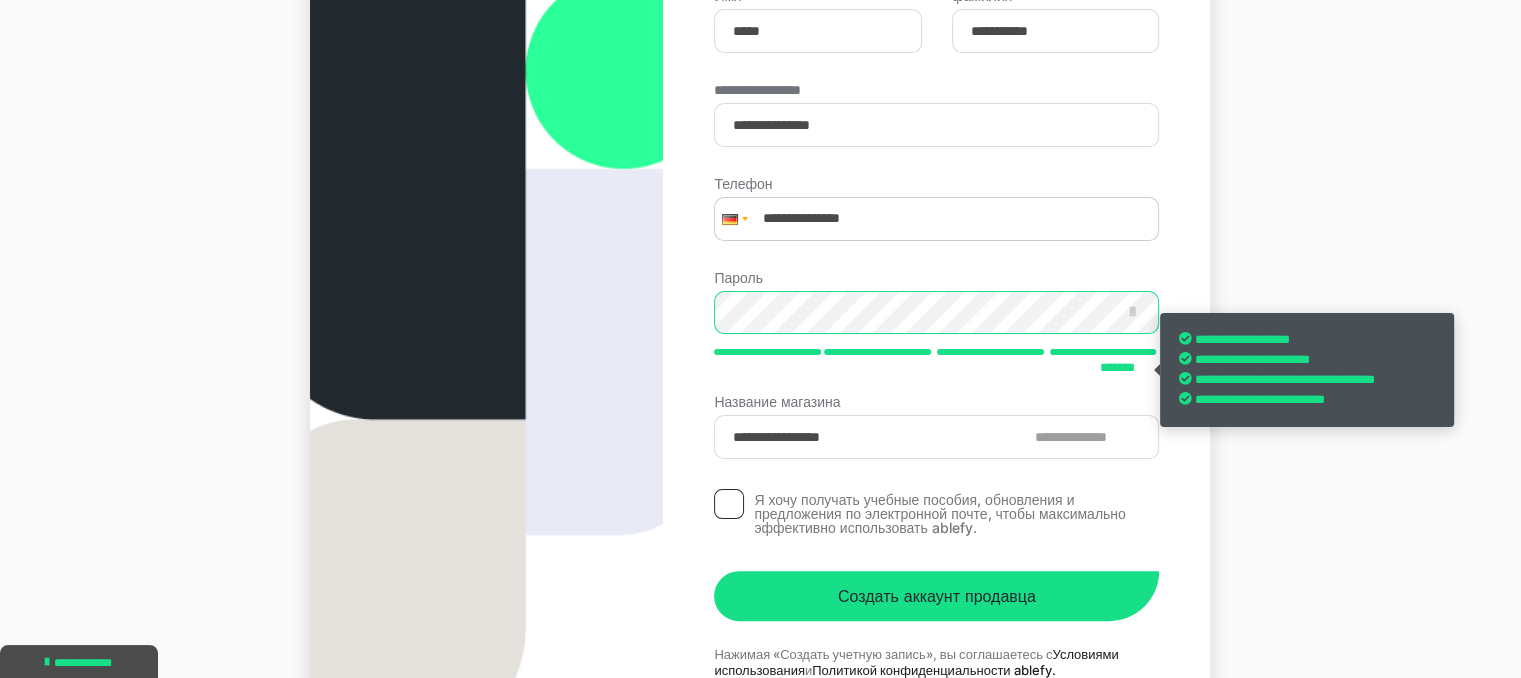 scroll, scrollTop: 407, scrollLeft: 0, axis: vertical 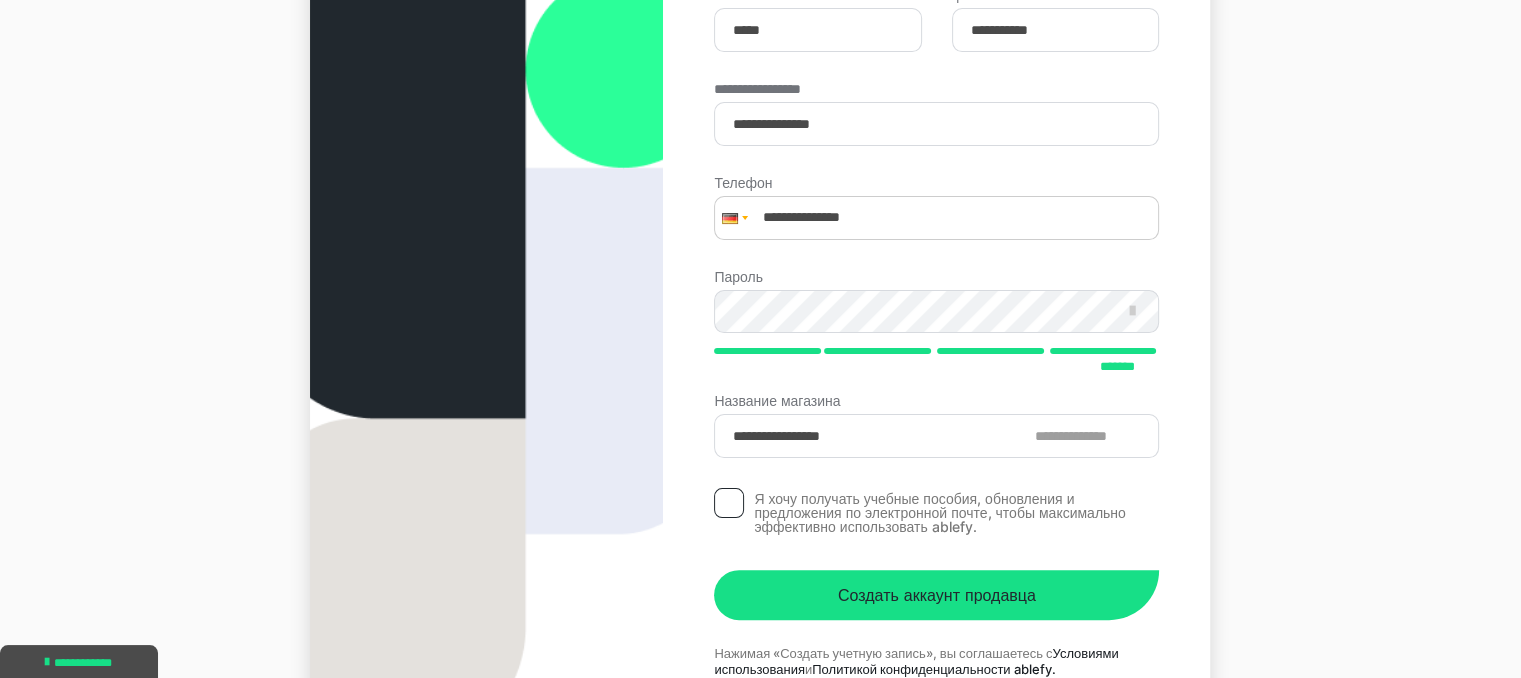 click at bounding box center [729, 503] 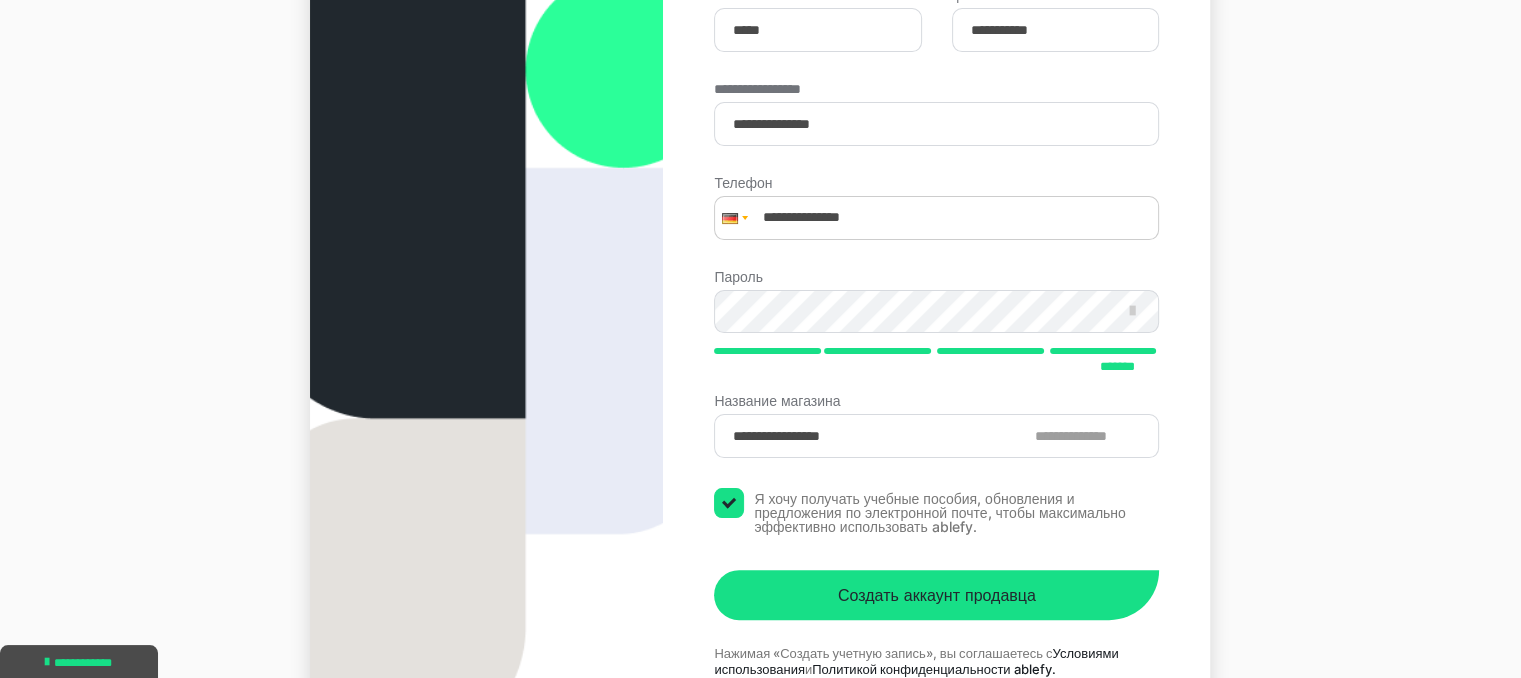 checkbox on "****" 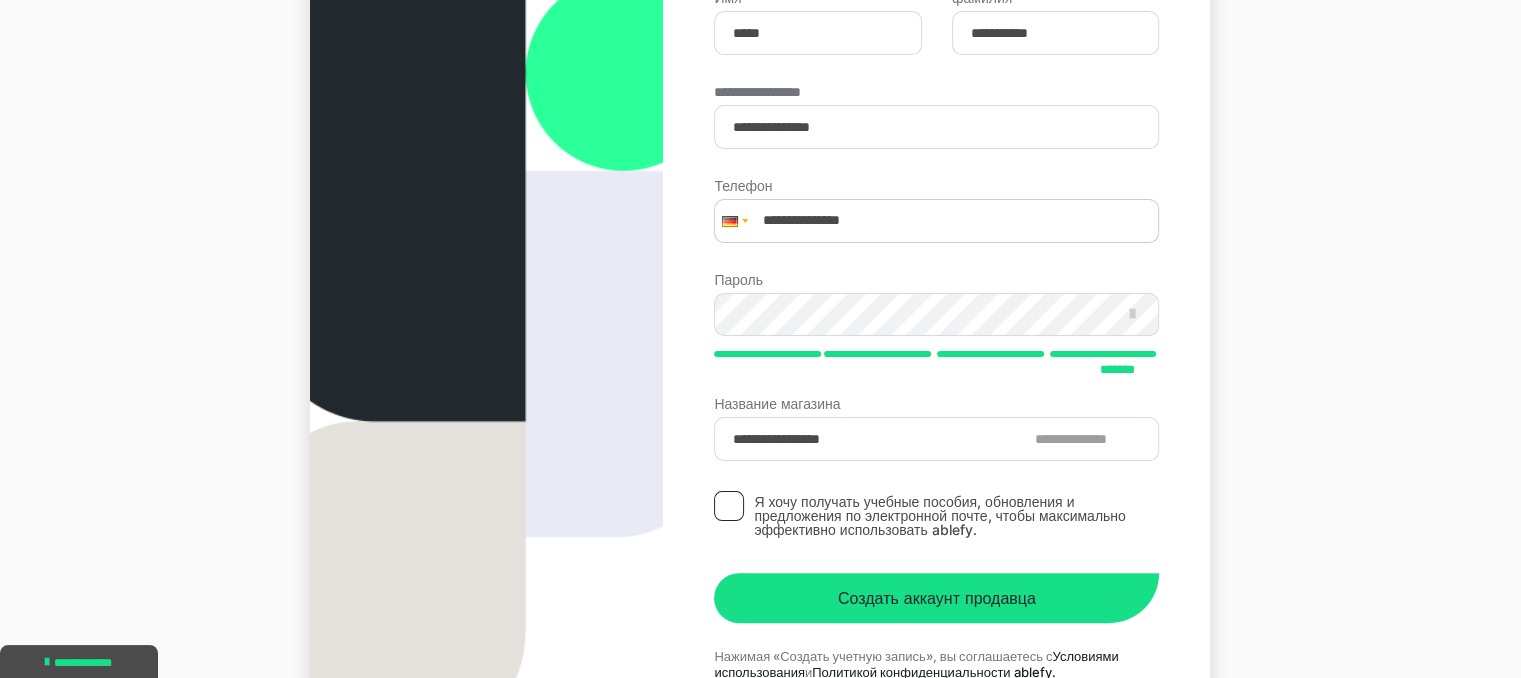 scroll, scrollTop: 558, scrollLeft: 0, axis: vertical 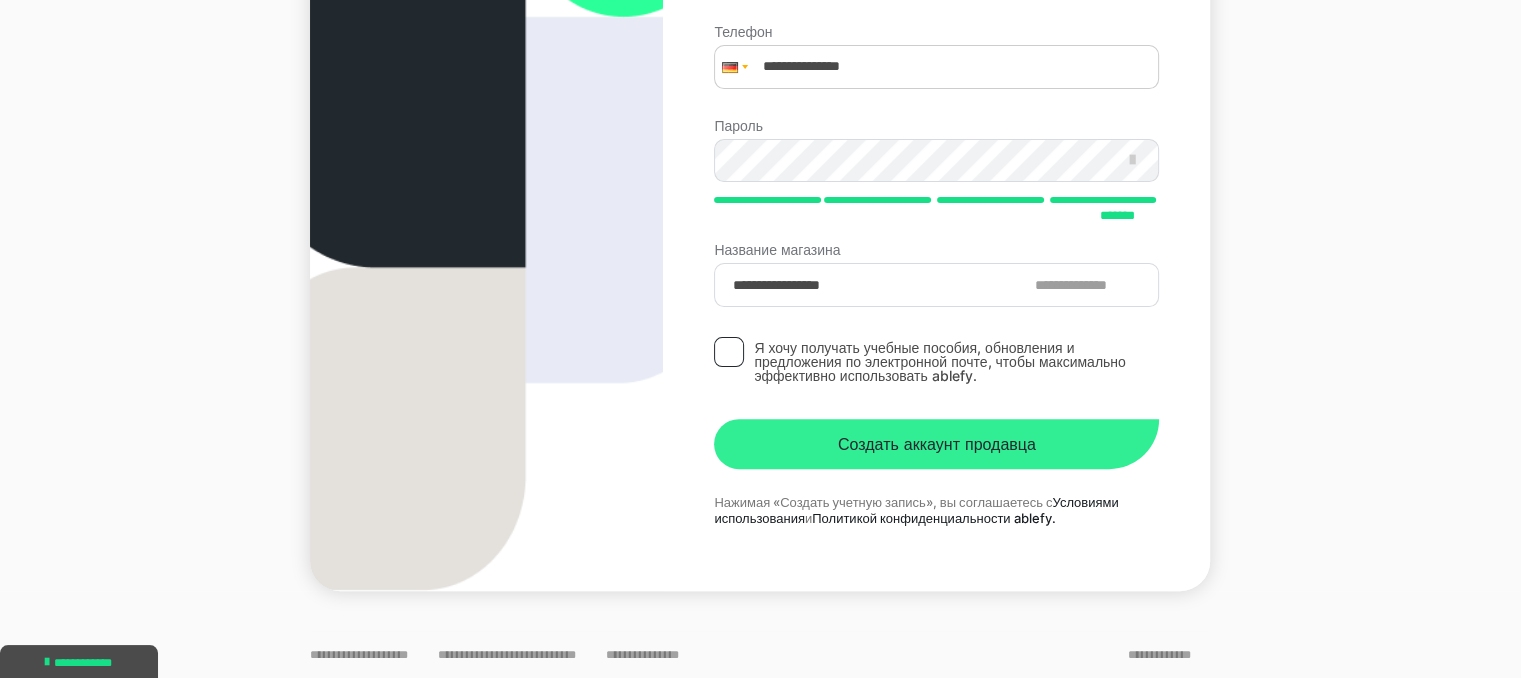 drag, startPoint x: 940, startPoint y: 450, endPoint x: 896, endPoint y: 438, distance: 45.607018 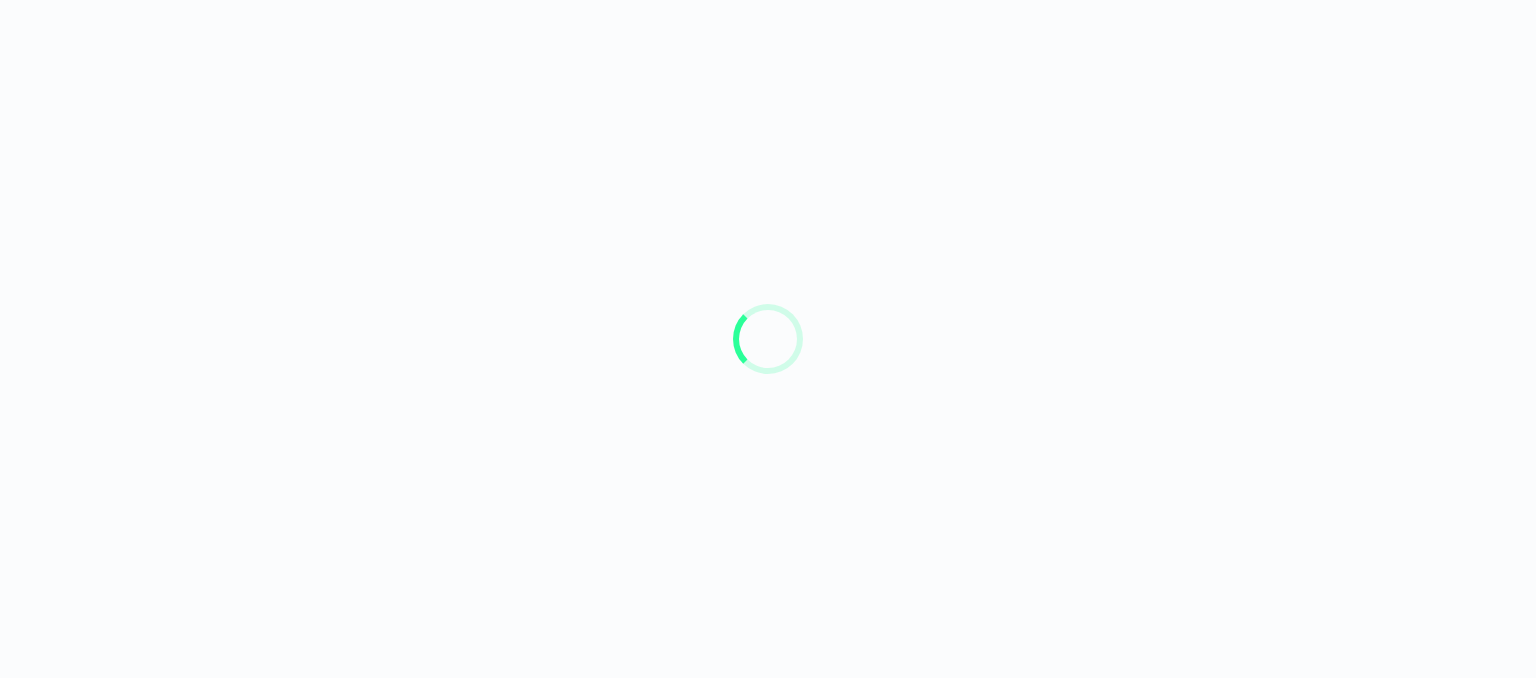 scroll, scrollTop: 0, scrollLeft: 0, axis: both 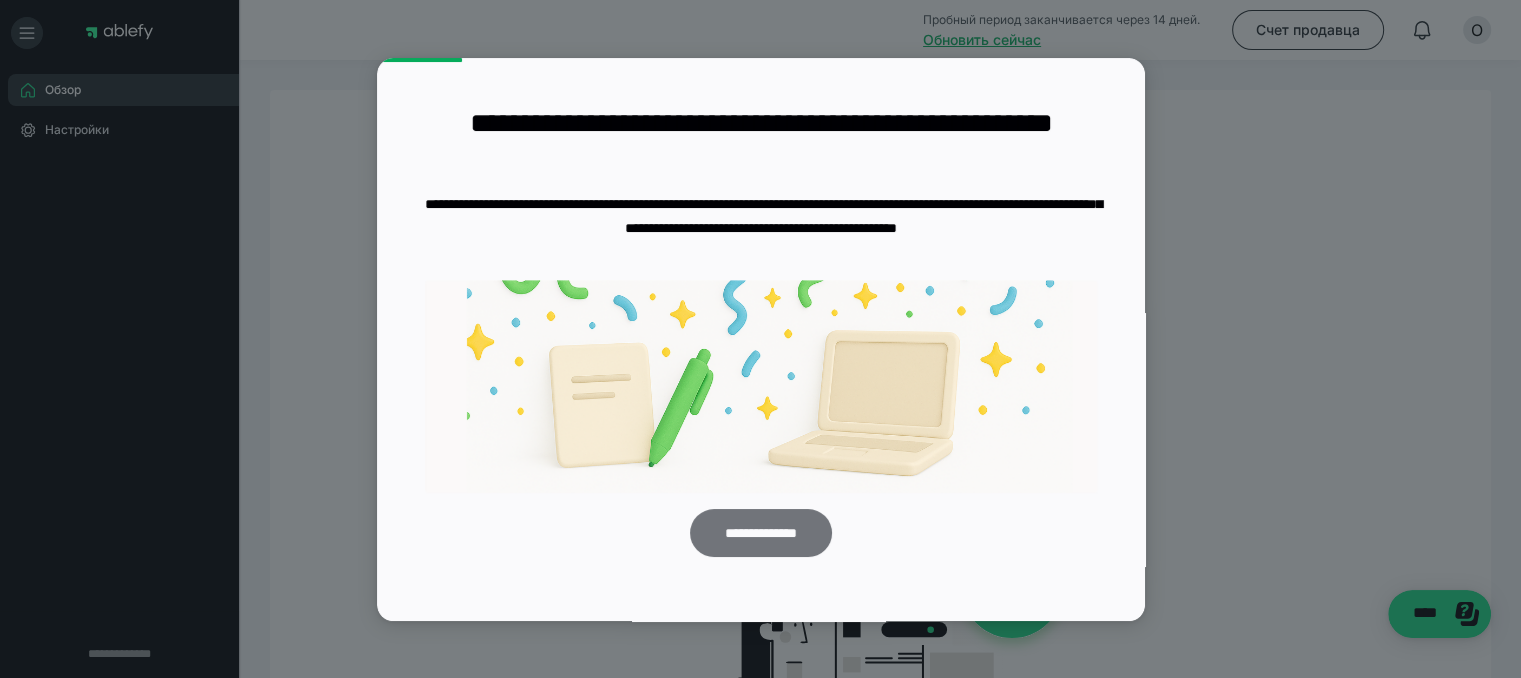 click on "**********" at bounding box center [761, 533] 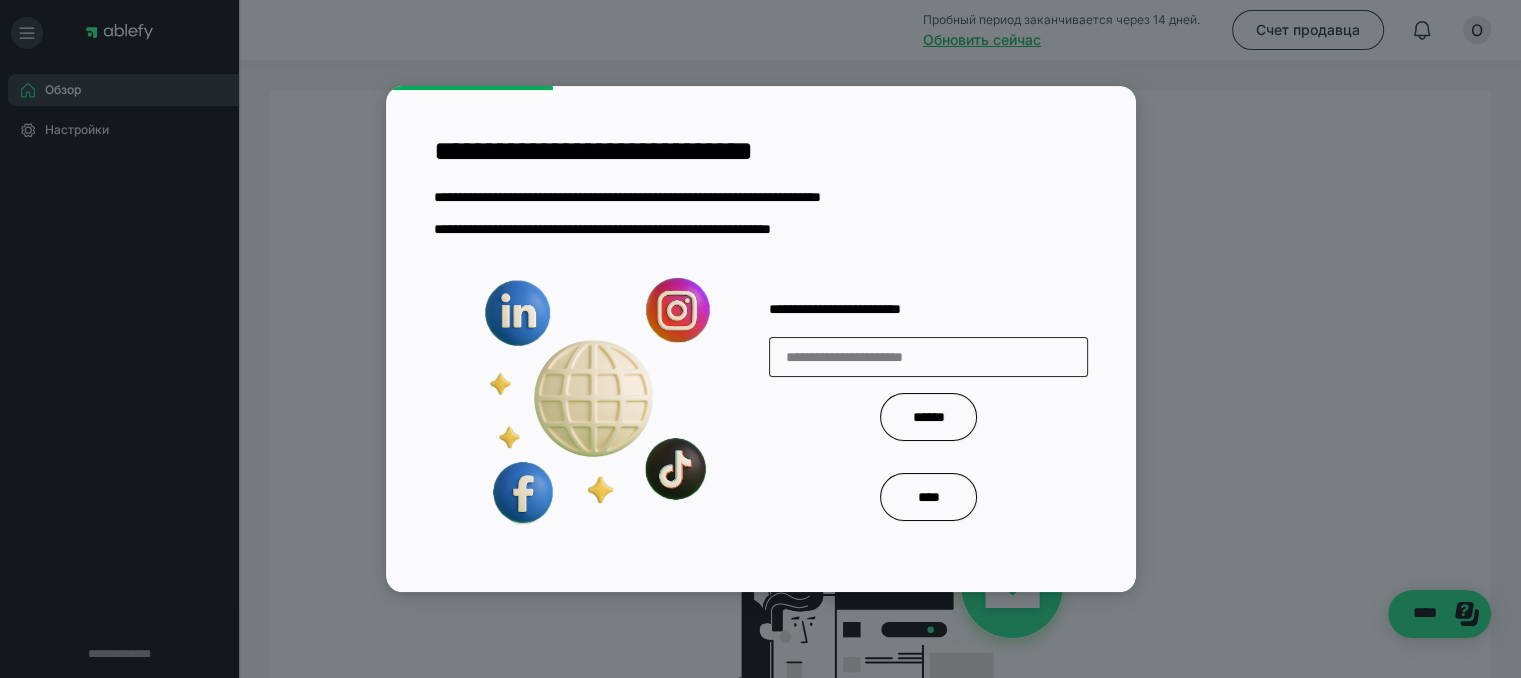 click at bounding box center [760, 339] 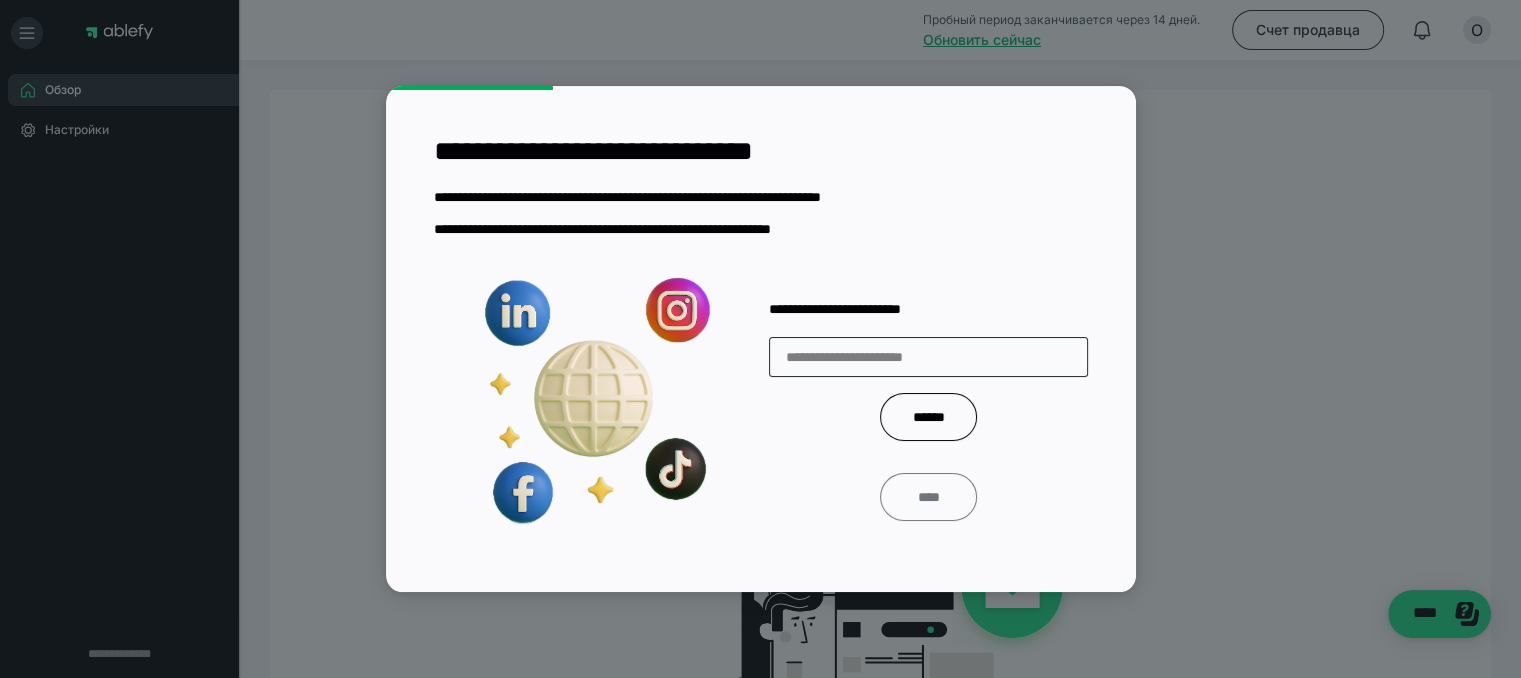 click on "****" at bounding box center (928, 497) 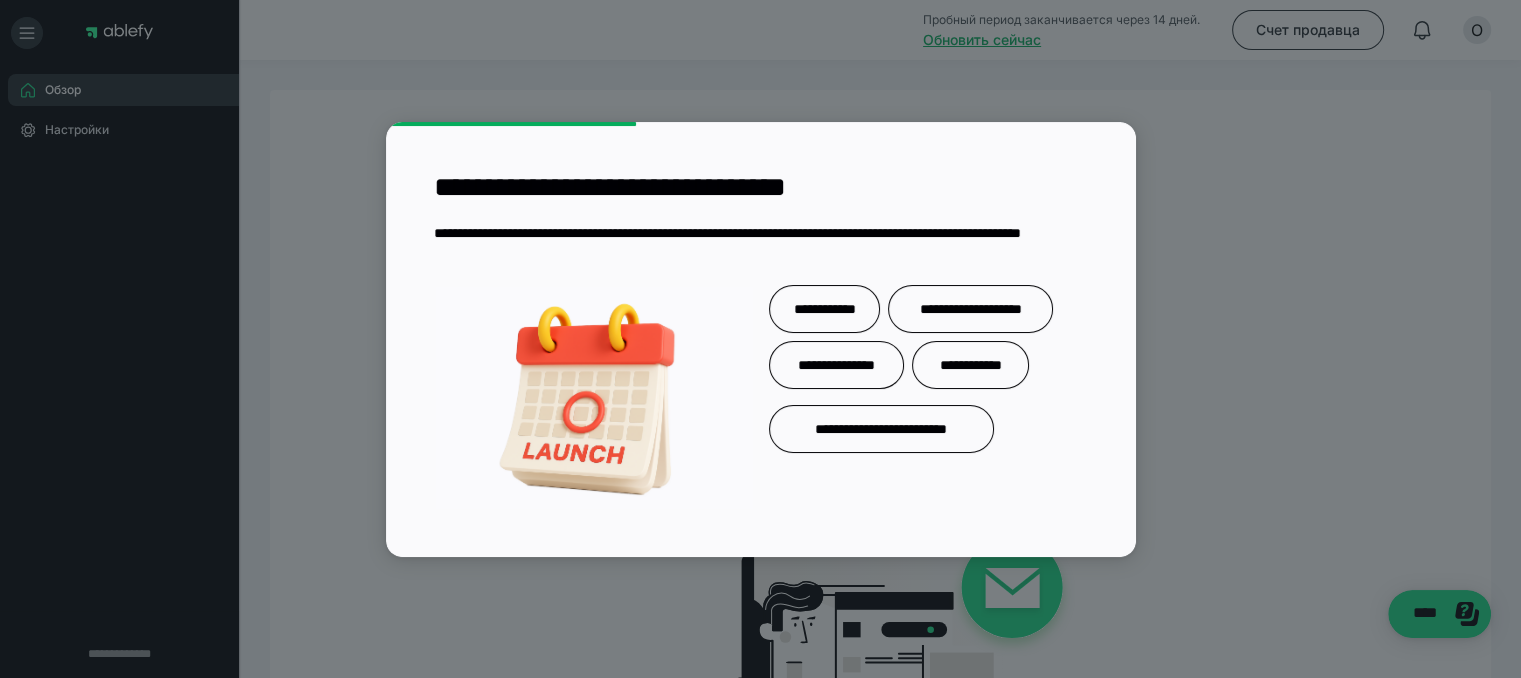 click at bounding box center [760, 339] 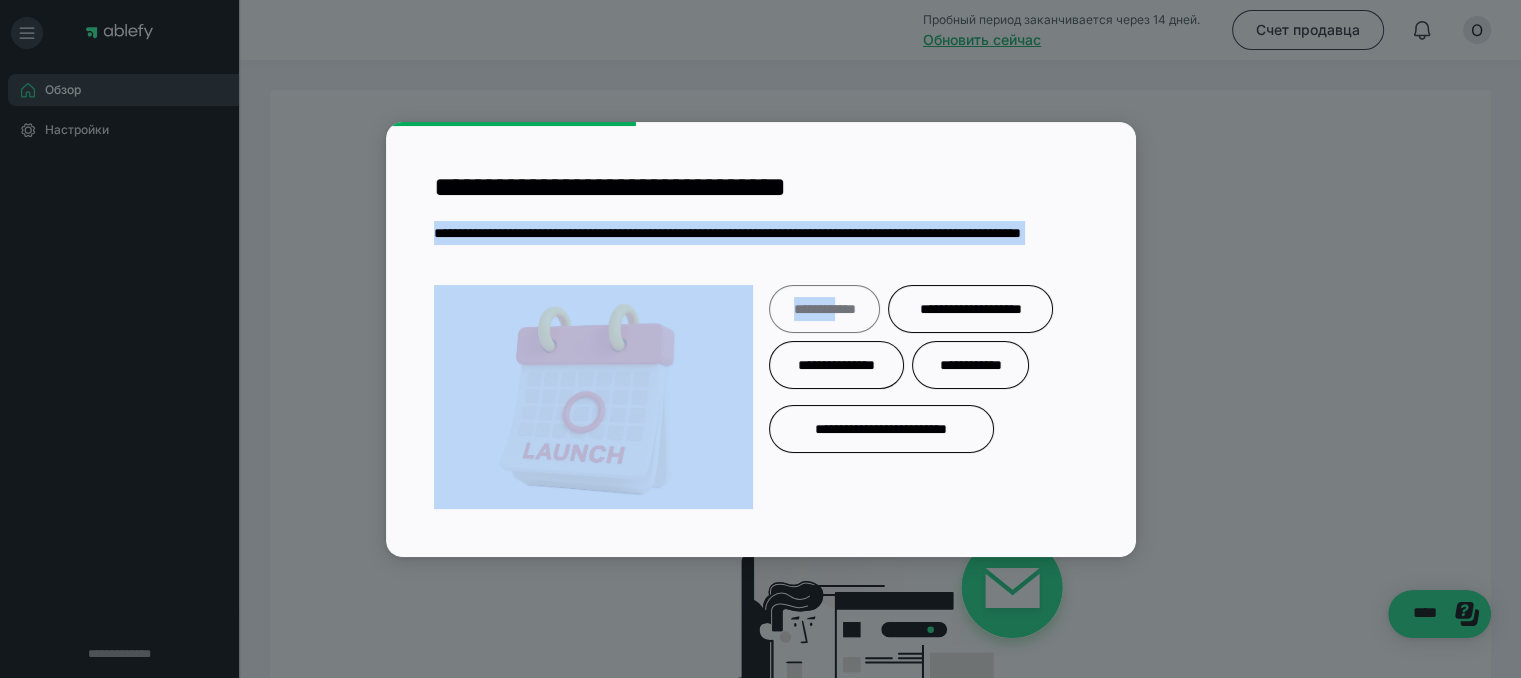 drag, startPoint x: 979, startPoint y: 181, endPoint x: 825, endPoint y: 323, distance: 209.47554 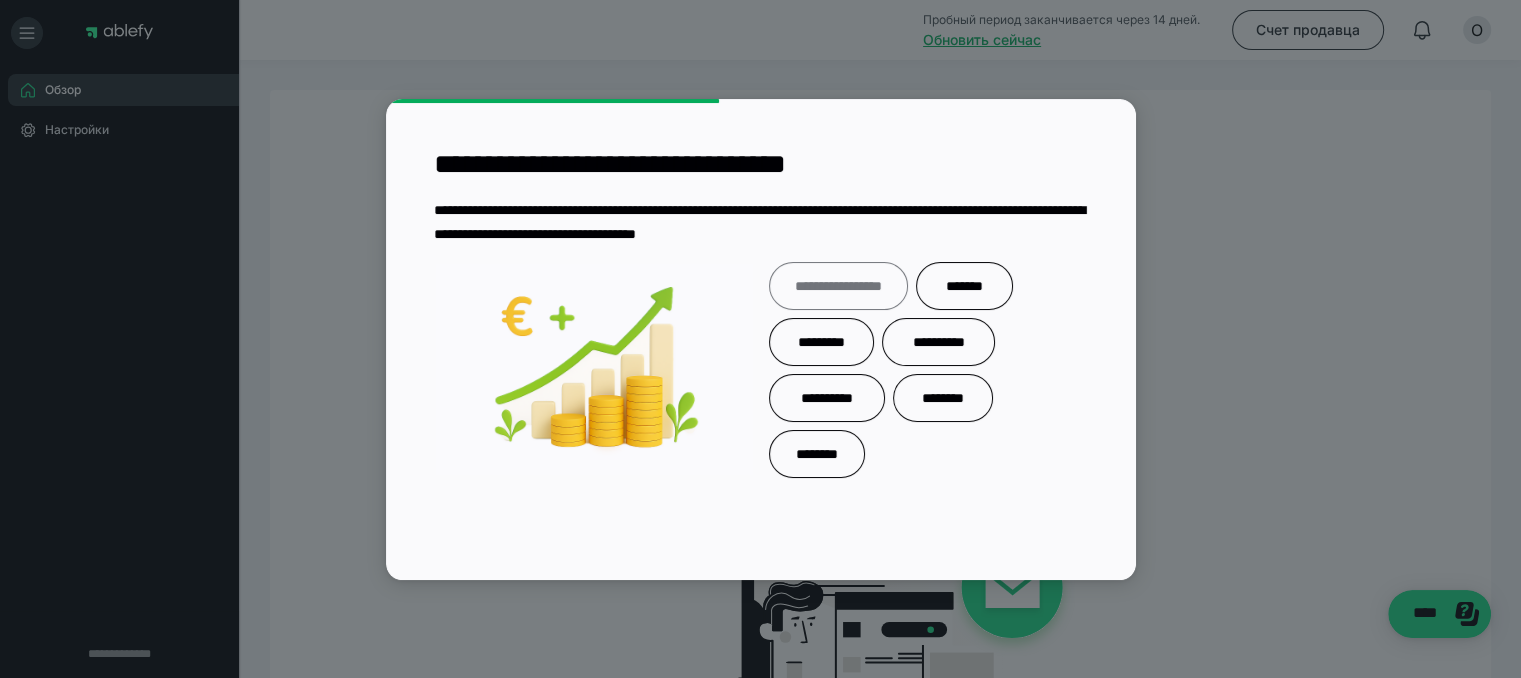 click on "**********" at bounding box center (838, 286) 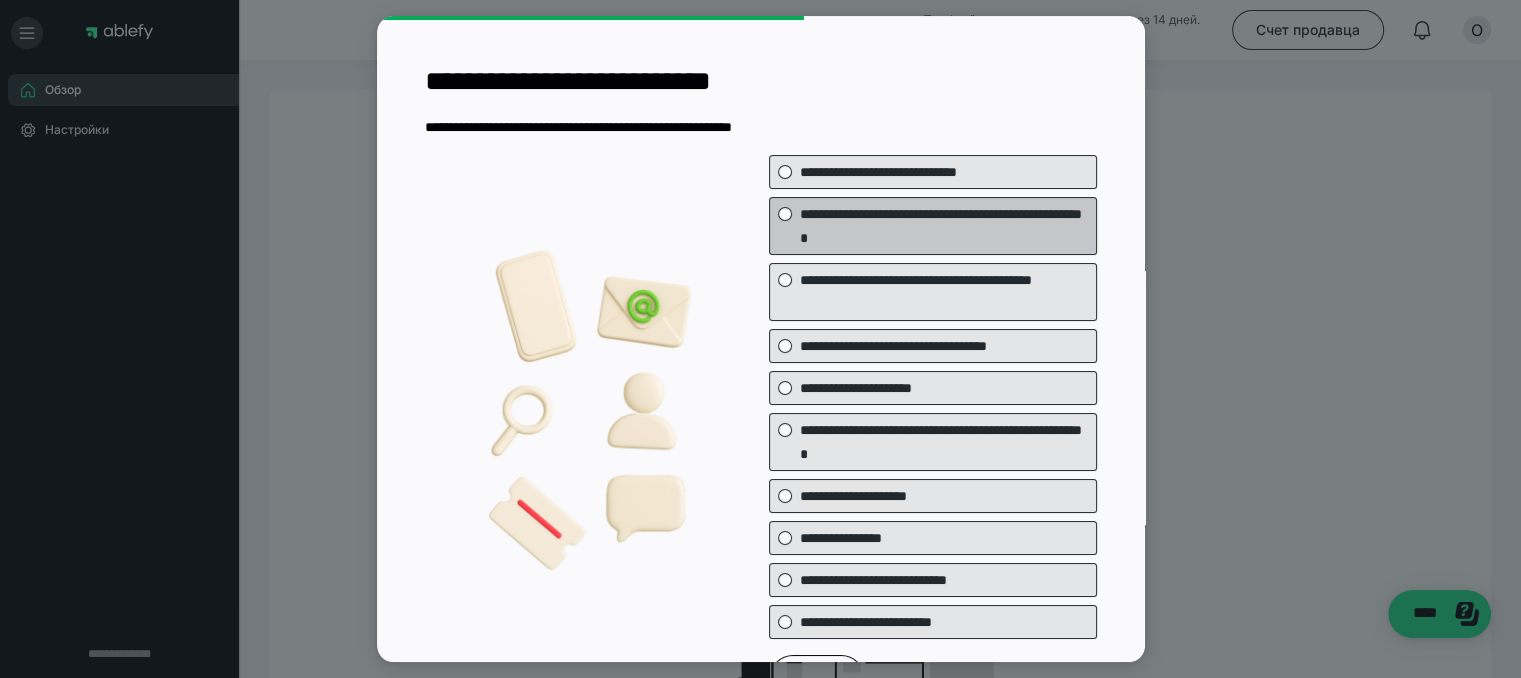 click on "**********" at bounding box center [944, 226] 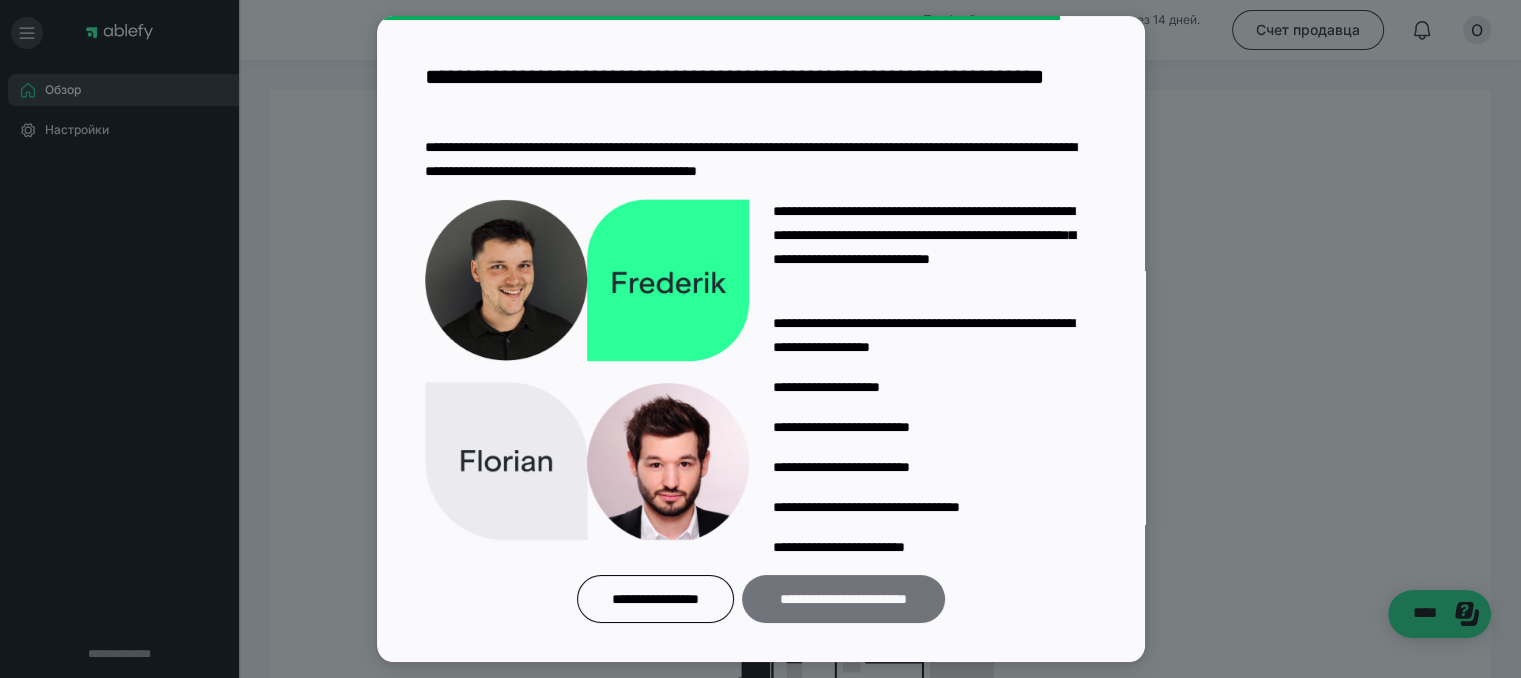 click on "**********" at bounding box center (843, 599) 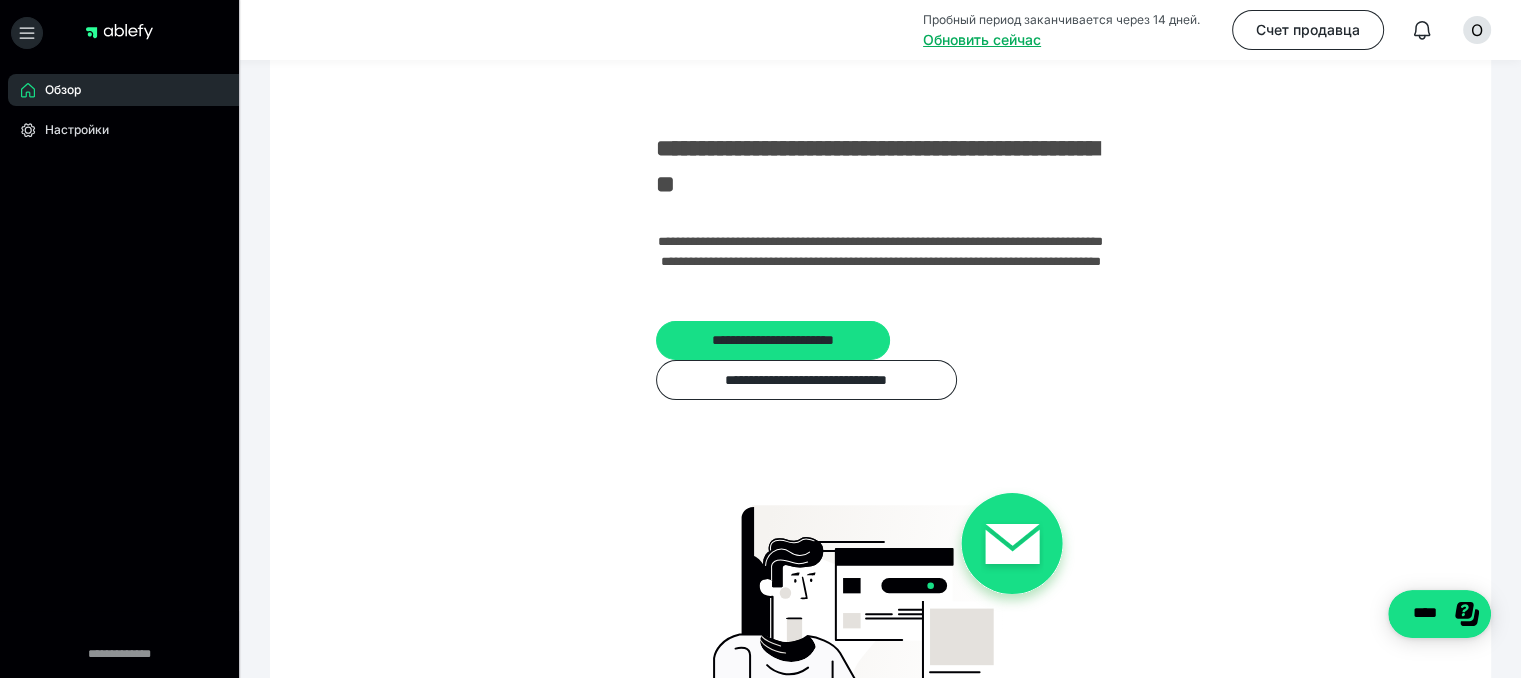 scroll, scrollTop: 0, scrollLeft: 0, axis: both 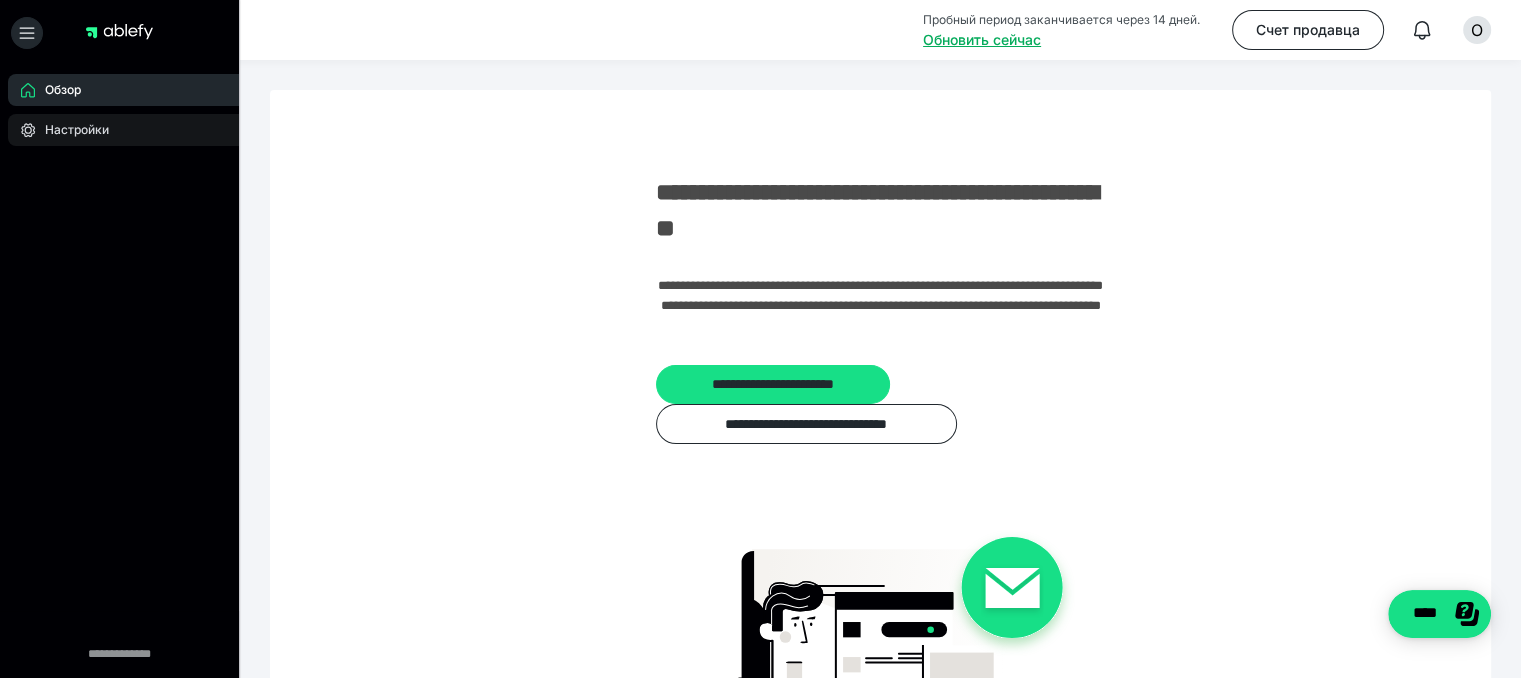 click on "Настройки" at bounding box center (77, 129) 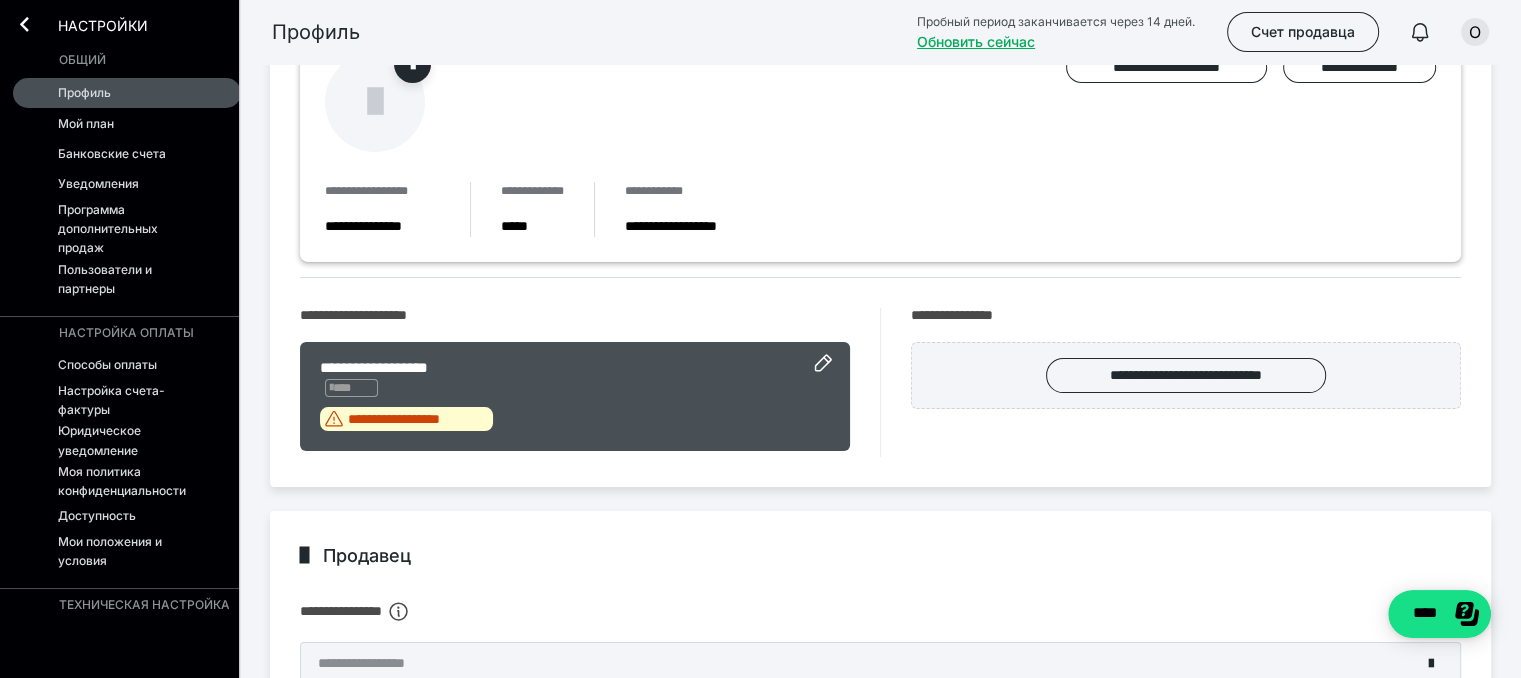 scroll, scrollTop: 258, scrollLeft: 0, axis: vertical 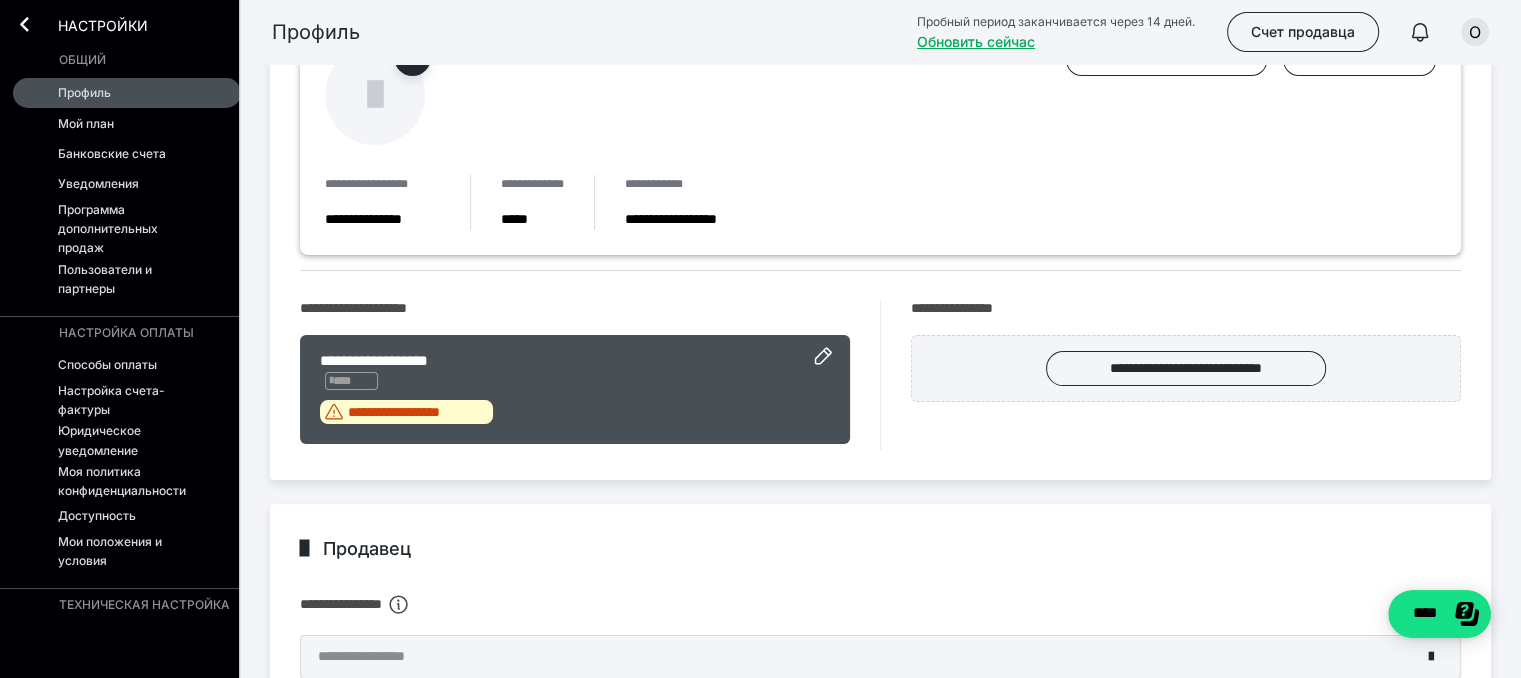 click on "**********" at bounding box center [575, 389] 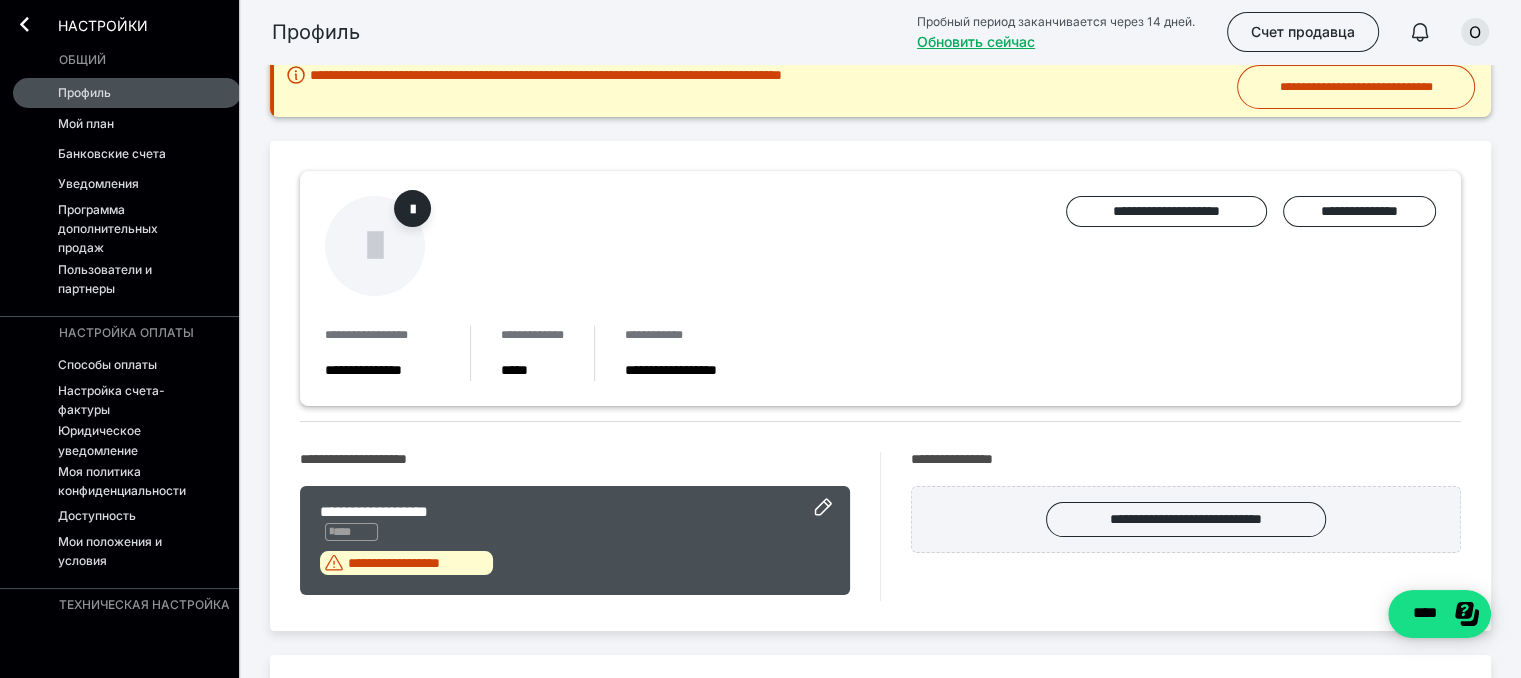 scroll, scrollTop: 0, scrollLeft: 0, axis: both 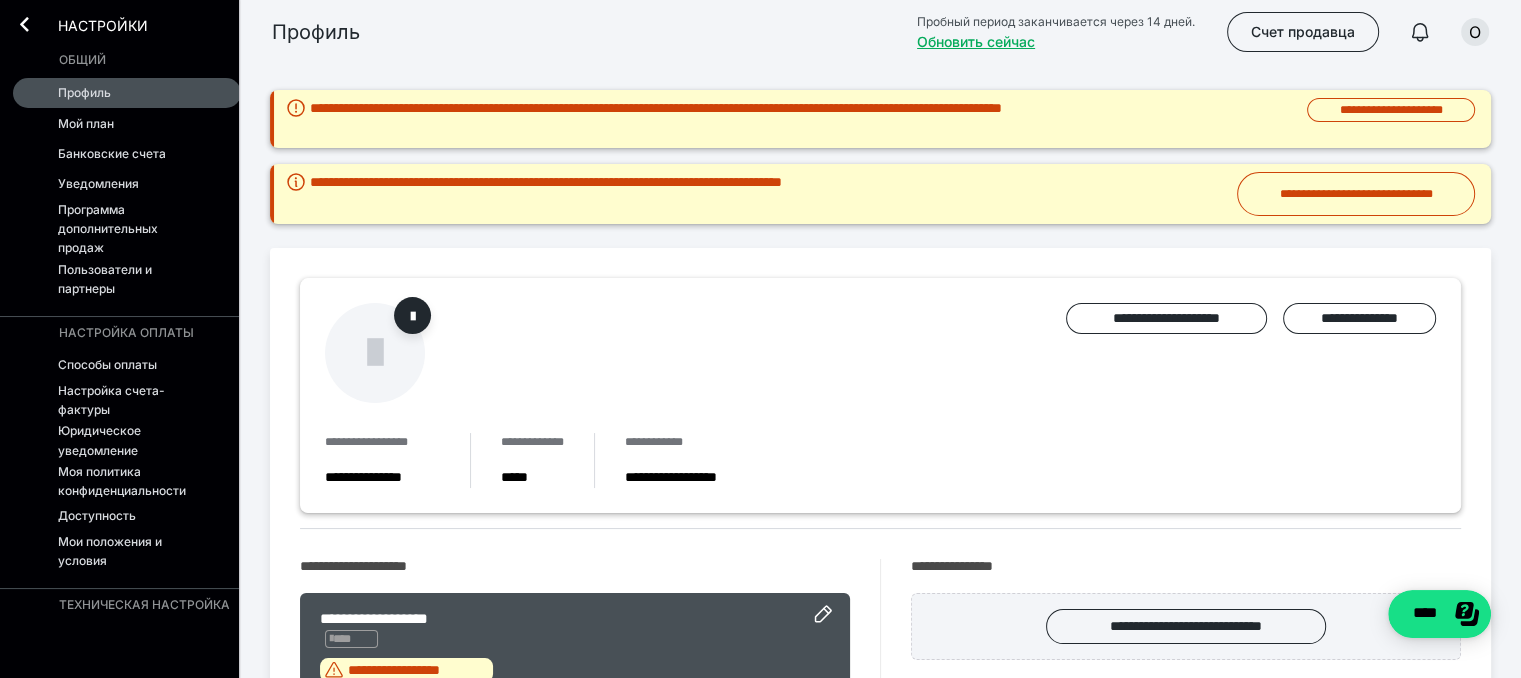 click on "общий" at bounding box center [82, 59] 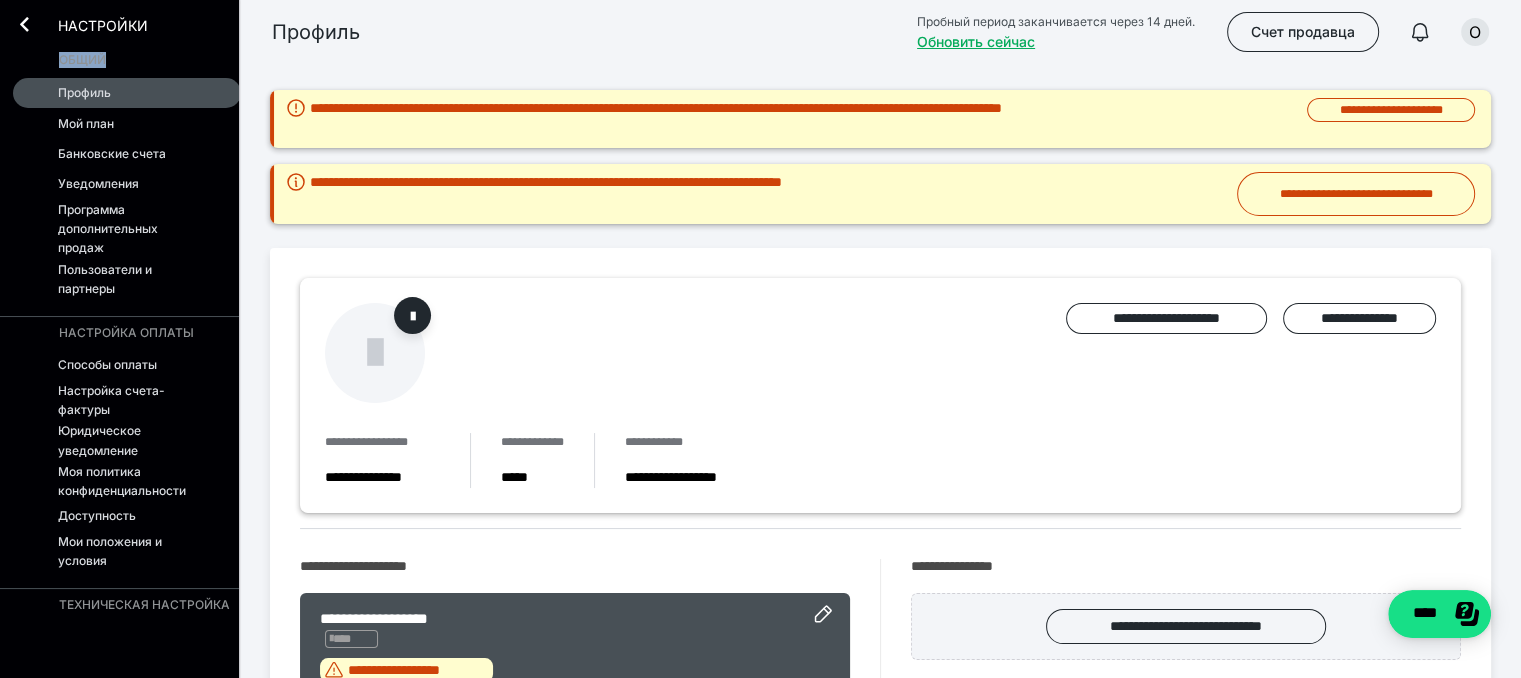 click on "общий" at bounding box center [82, 59] 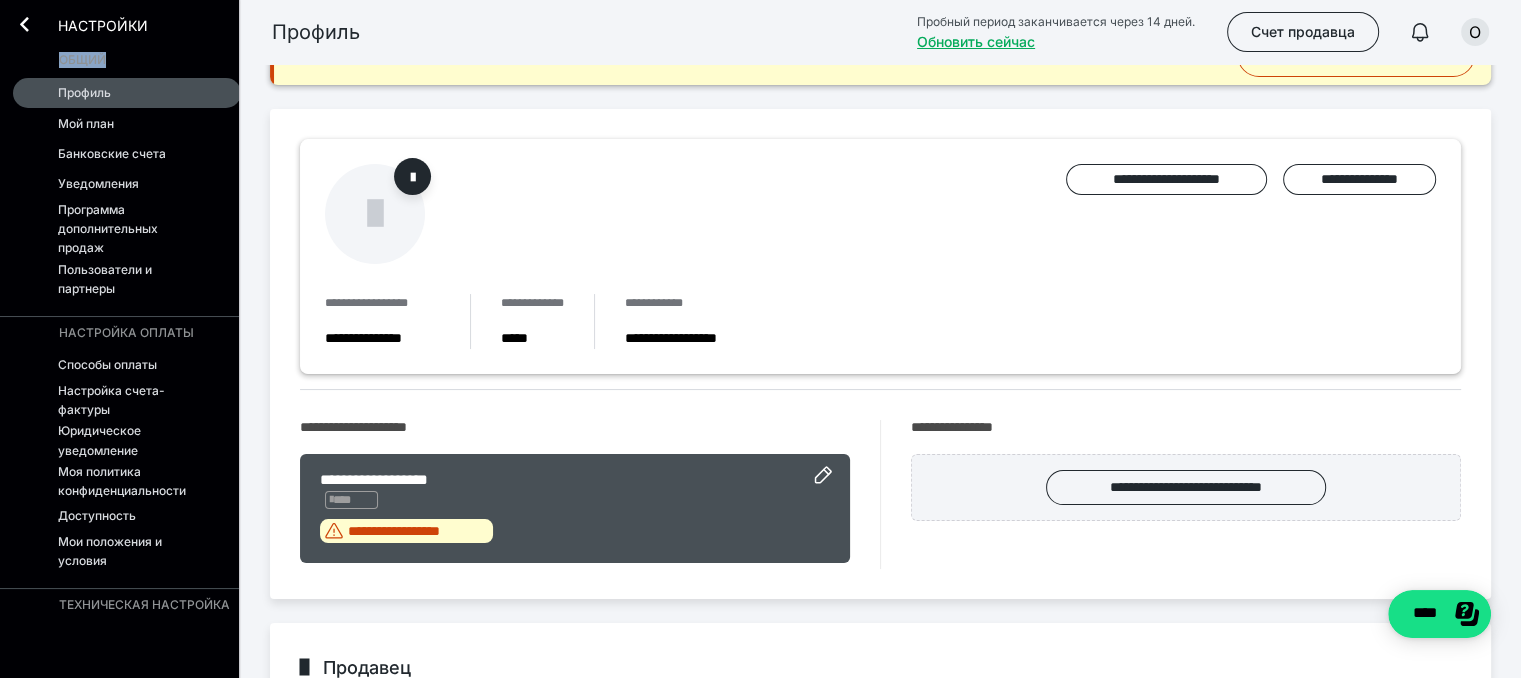 scroll, scrollTop: 0, scrollLeft: 0, axis: both 